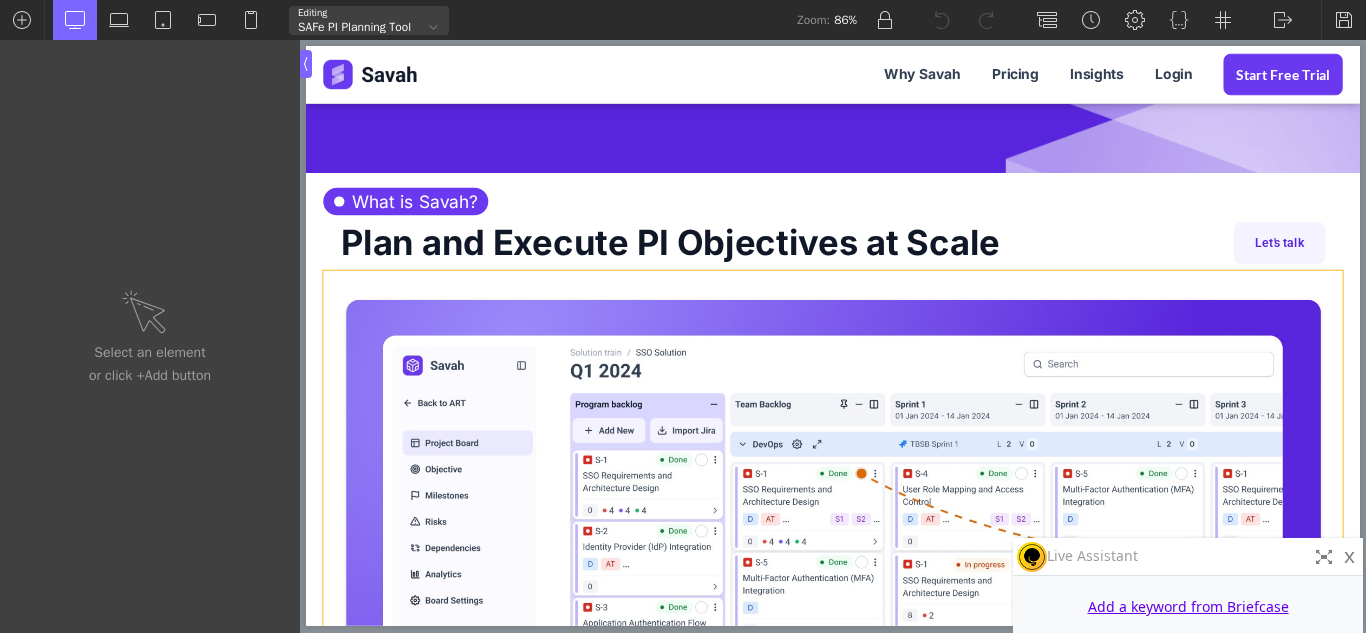 scroll, scrollTop: 500, scrollLeft: 0, axis: vertical 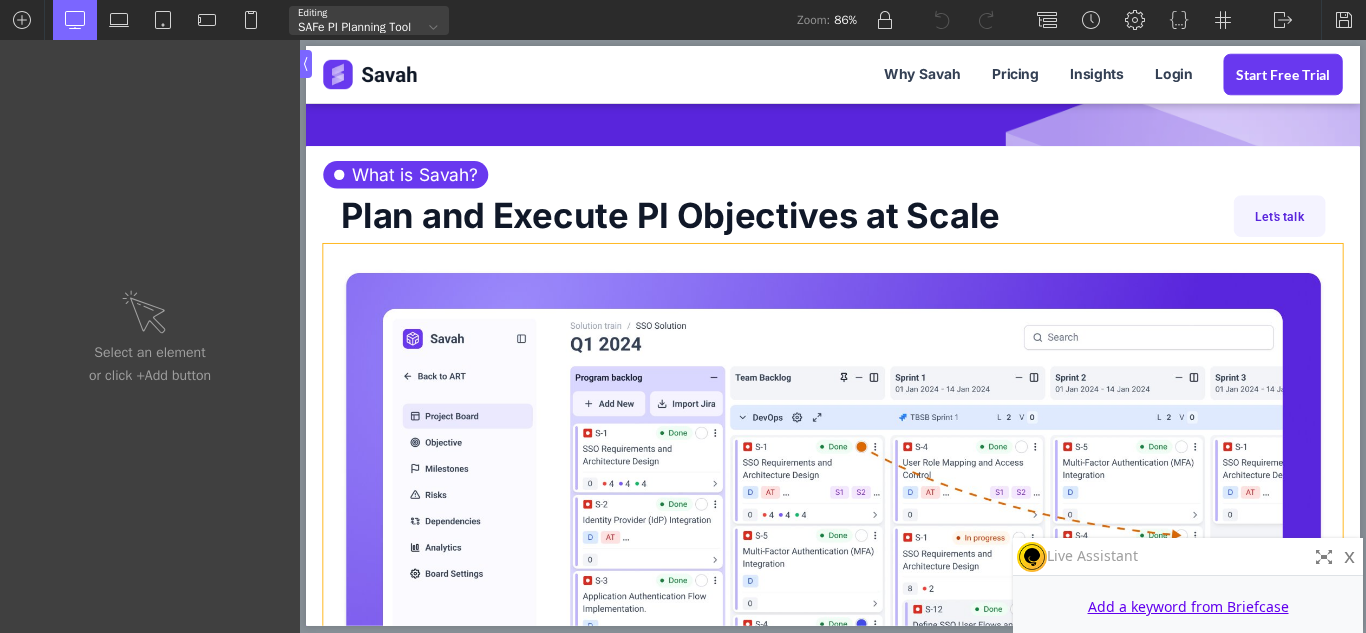 click on "Plan and Execute PI Objectives at Scale" at bounding box center [727, 243] 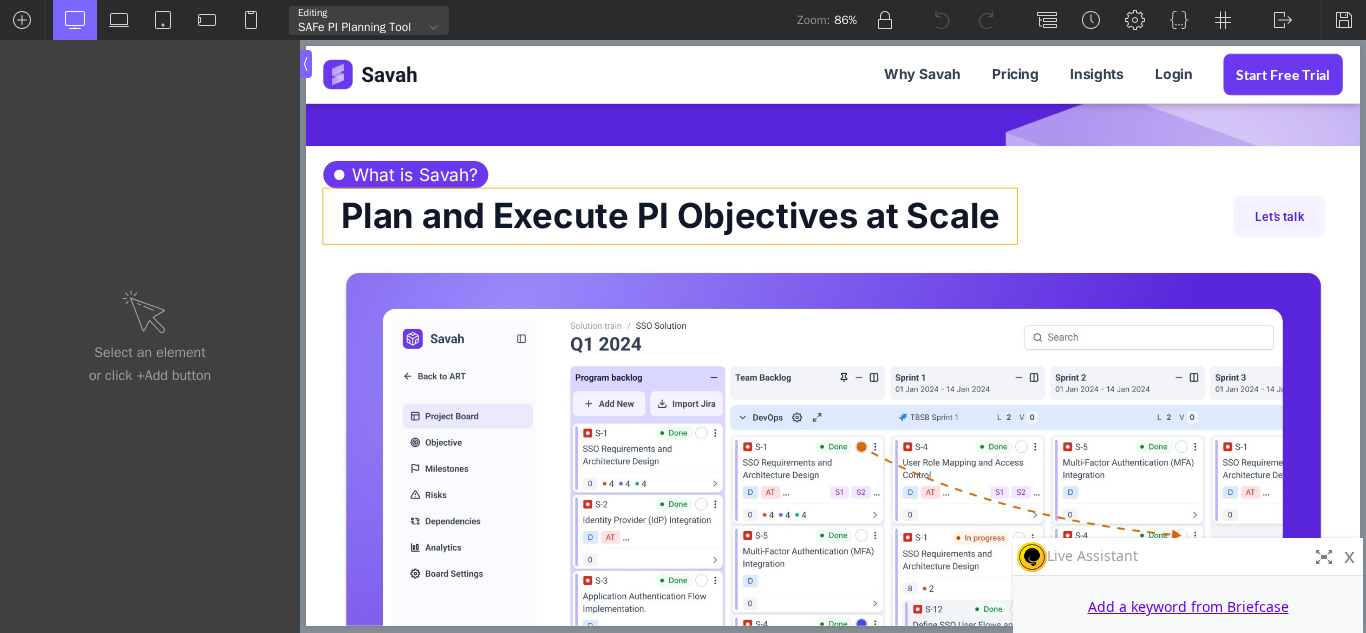 type on "headline-42-5602" 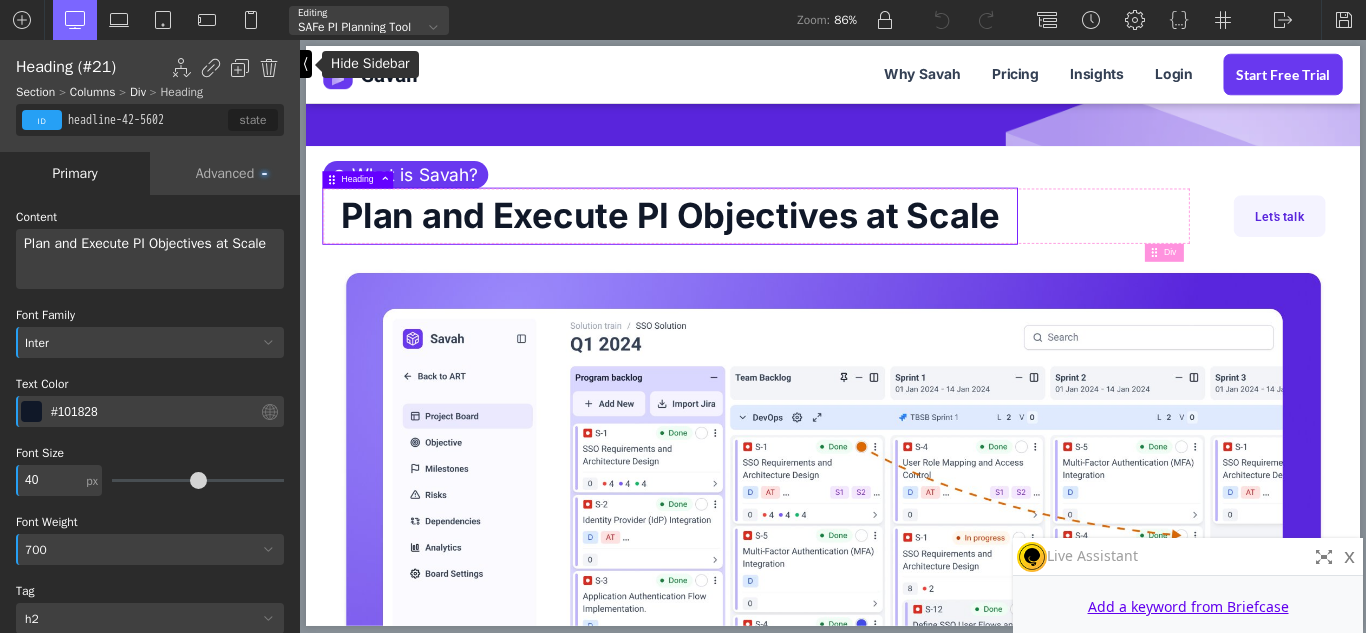 click at bounding box center (306, 64) 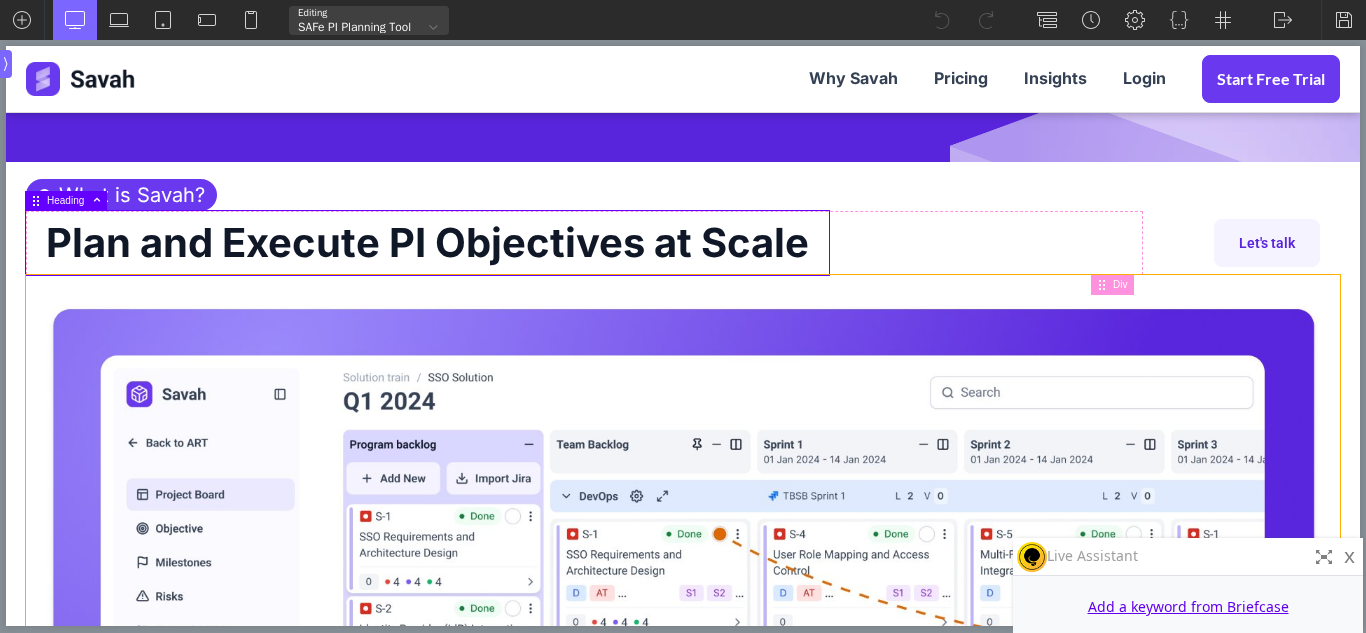 scroll, scrollTop: 900, scrollLeft: 0, axis: vertical 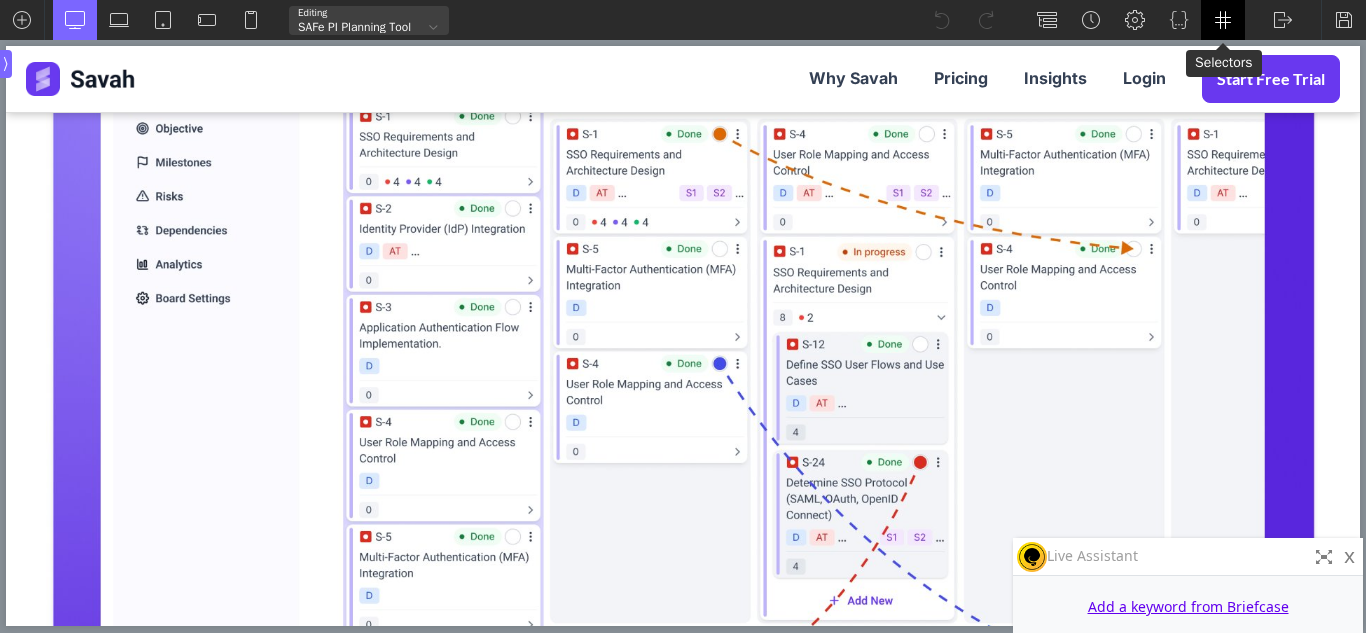 click at bounding box center [1223, 20] 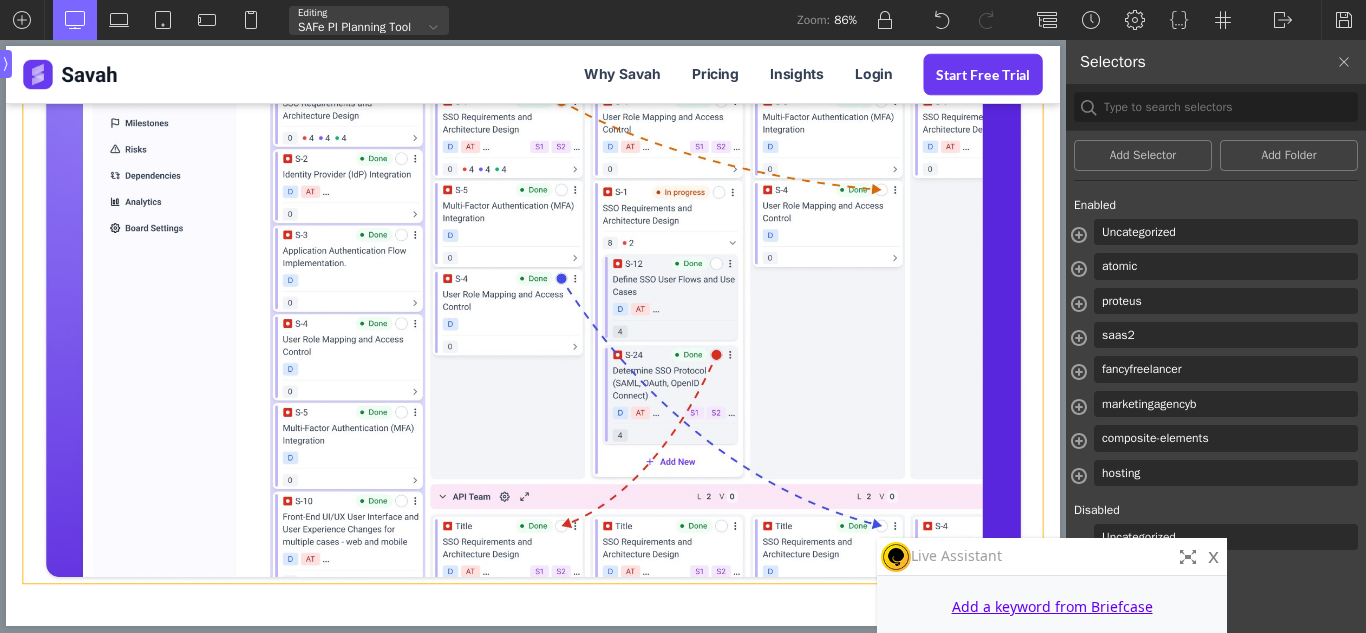 drag, startPoint x: 1231, startPoint y: 593, endPoint x: 1143, endPoint y: 576, distance: 89.62701 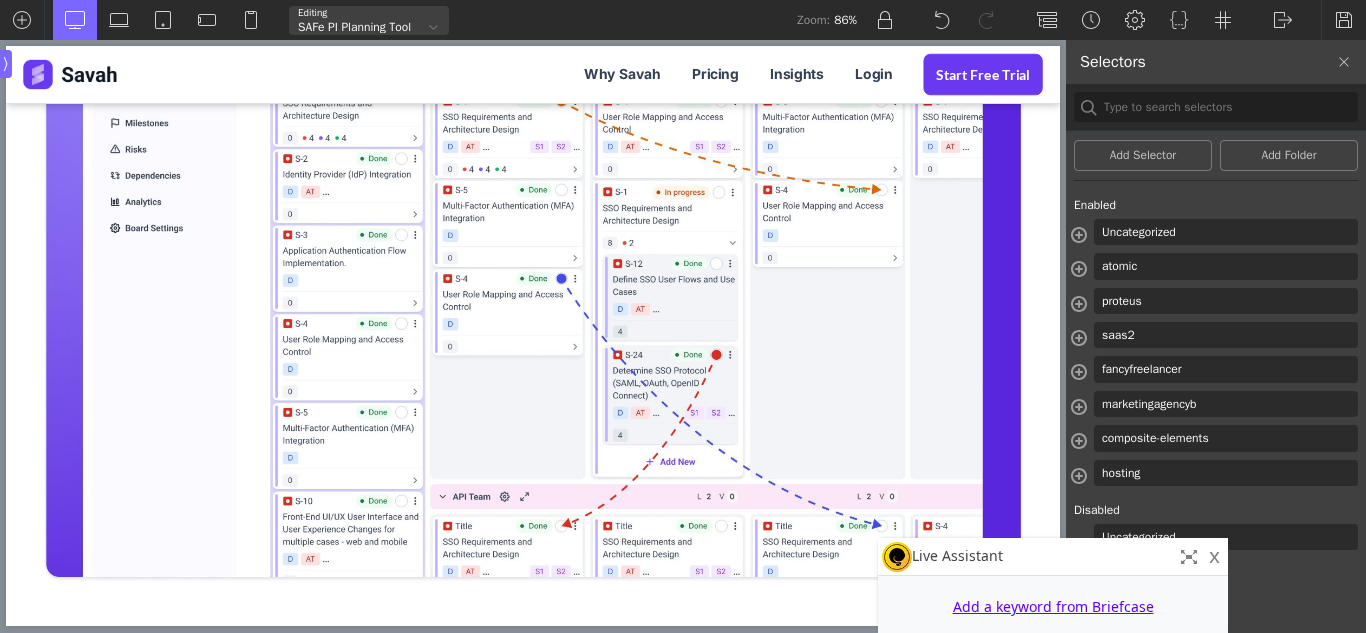 click on "x" at bounding box center [1217, 553] 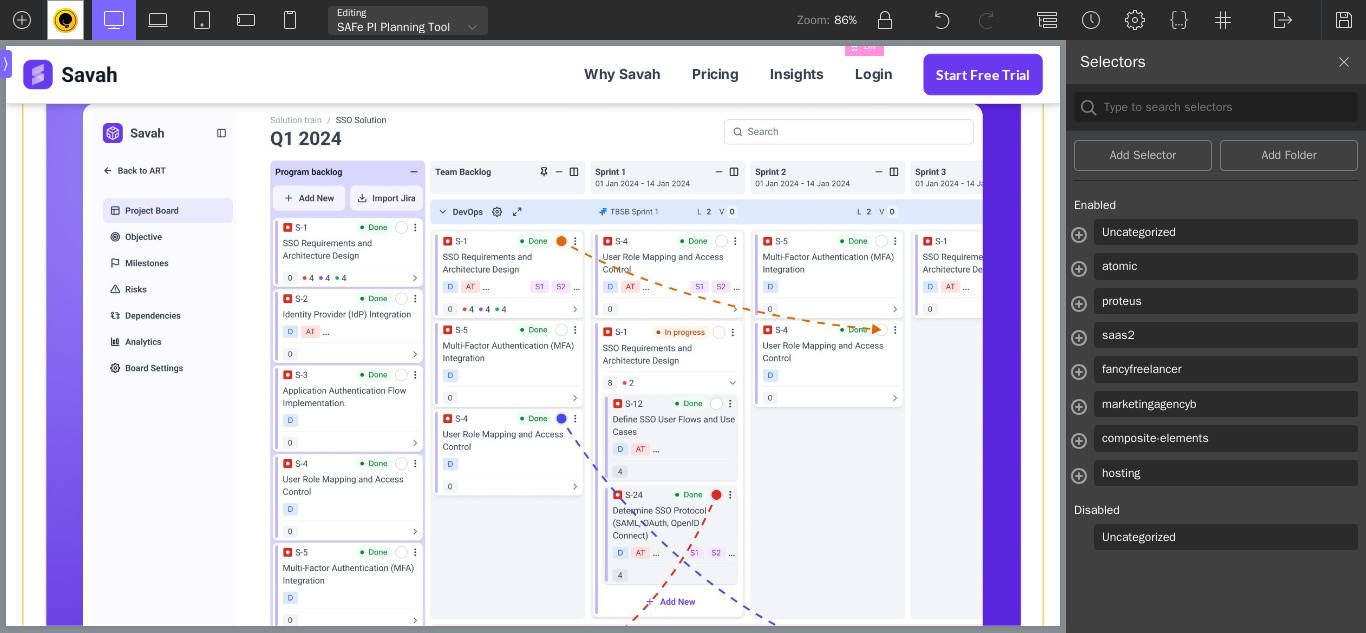 scroll, scrollTop: 600, scrollLeft: 0, axis: vertical 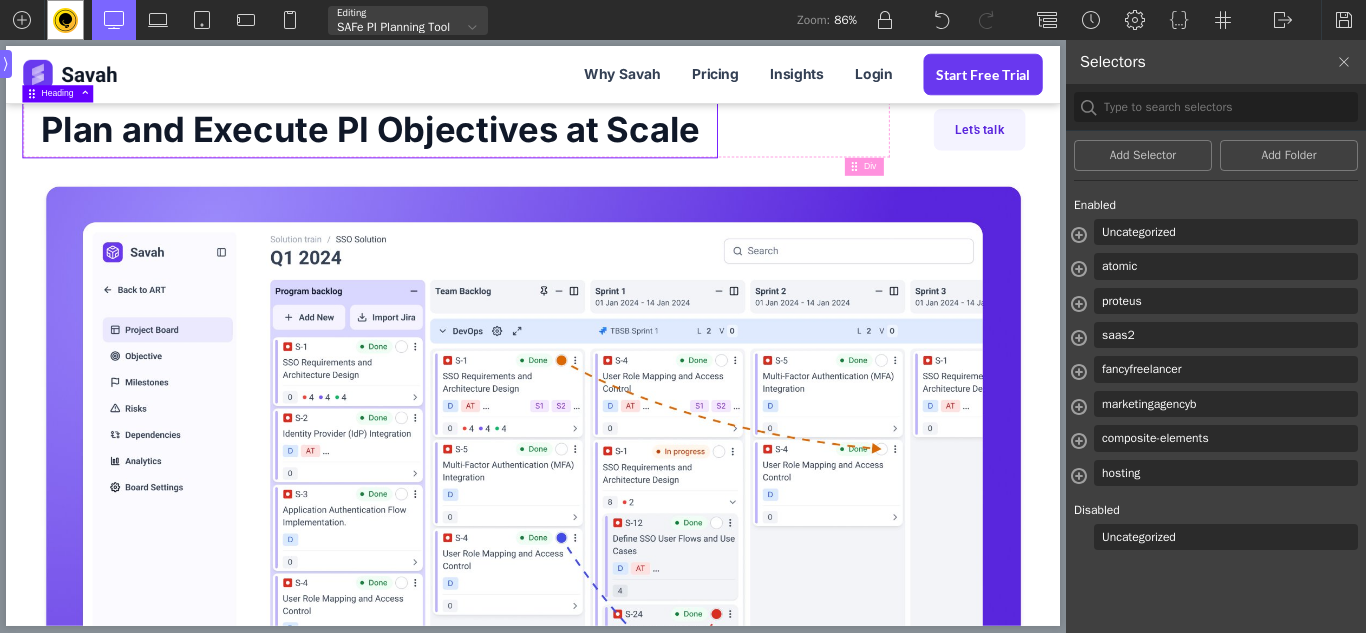 click on "Plan and Execute PI Objectives at Scale" at bounding box center [427, 143] 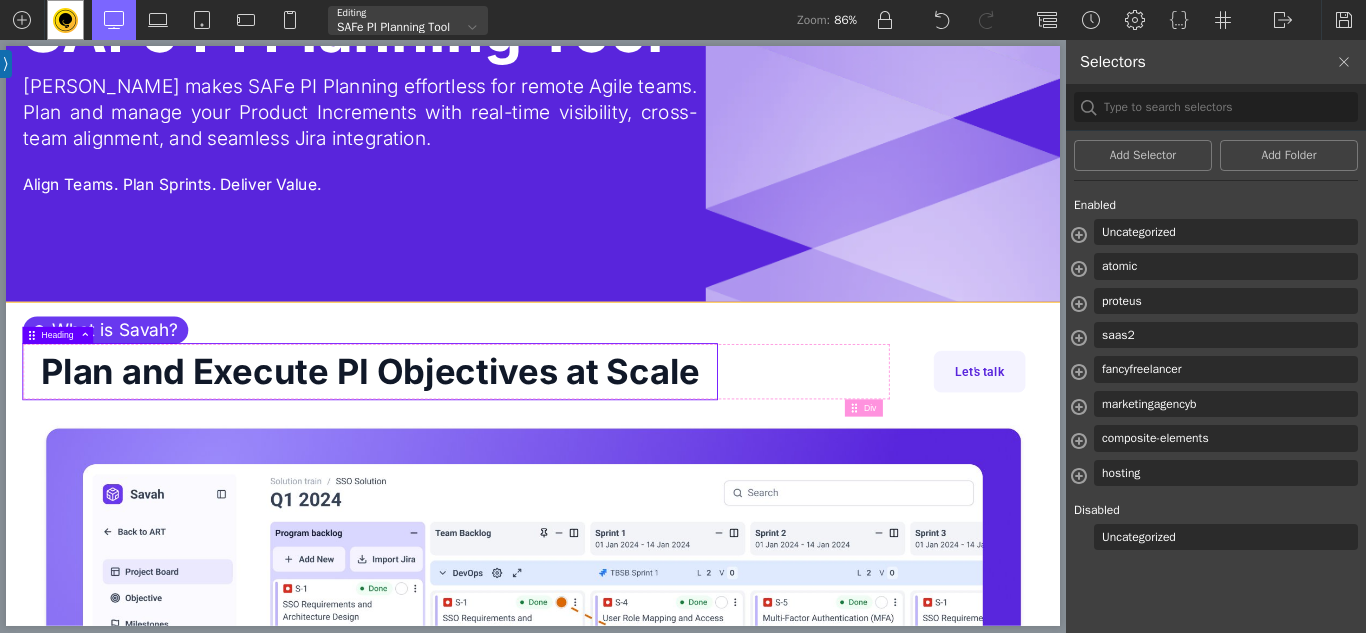 scroll, scrollTop: 300, scrollLeft: 0, axis: vertical 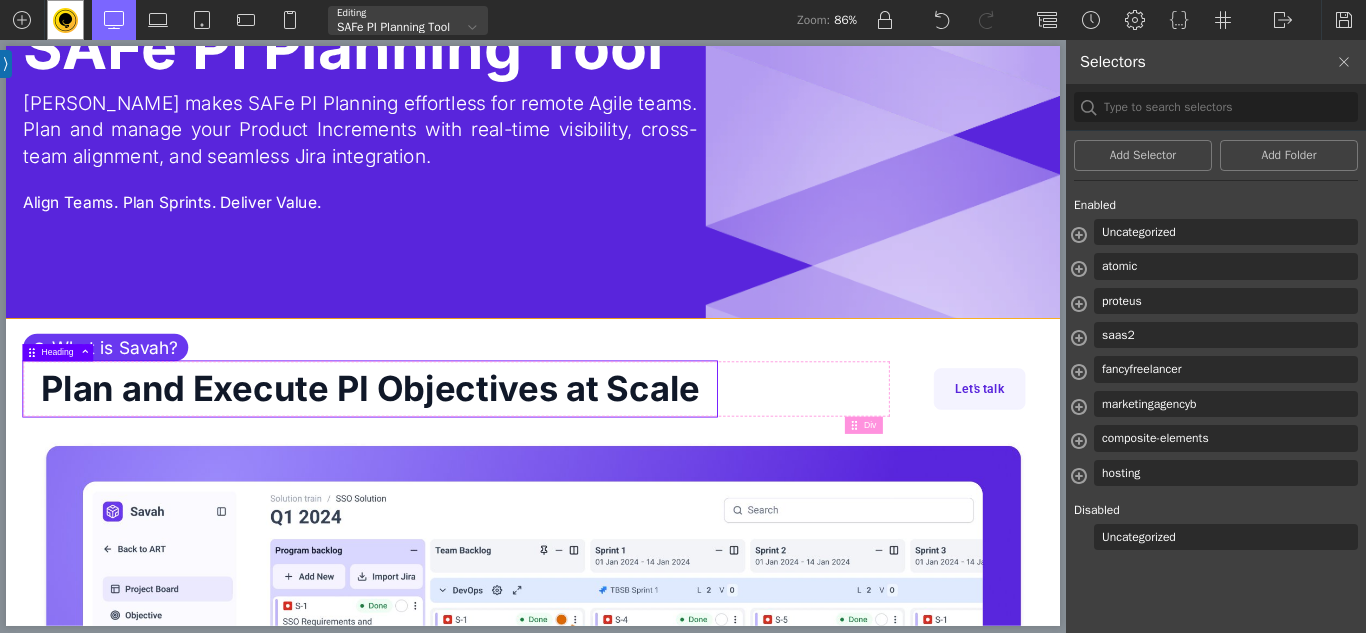 click on "What is Savah? Plan and Execute PI Objectives at Scale    Let's talk" at bounding box center (616, 815) 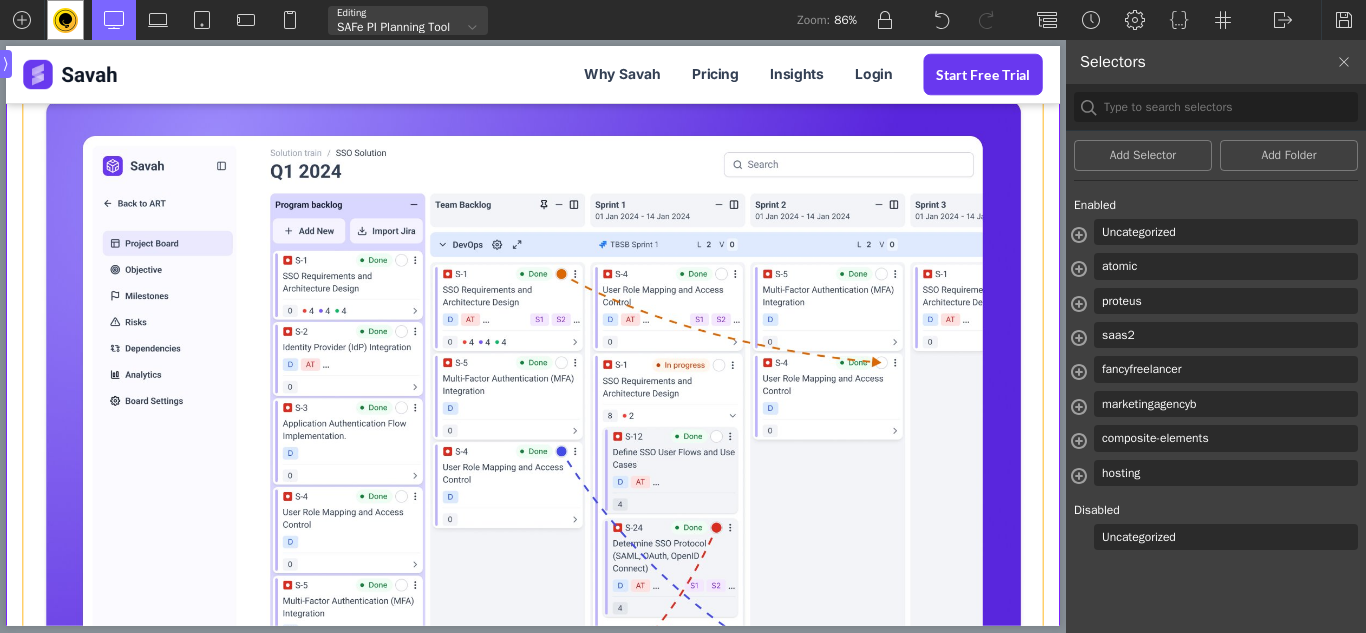 scroll, scrollTop: 400, scrollLeft: 0, axis: vertical 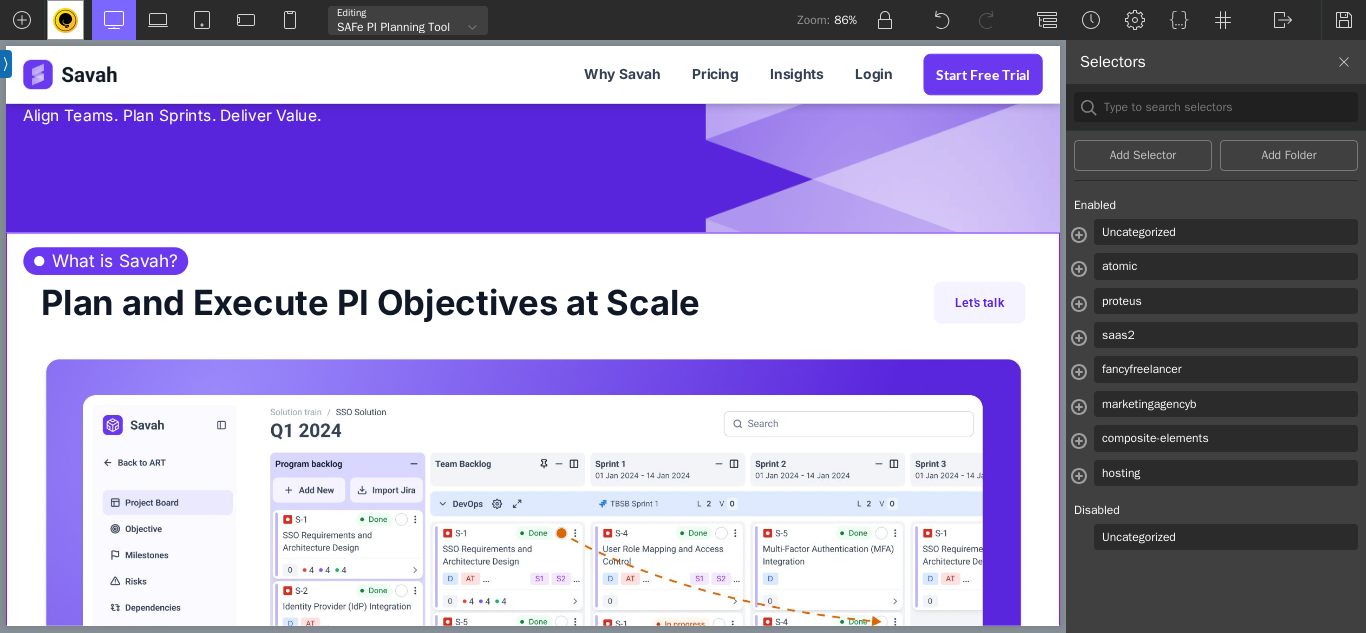 click on "What is Savah? Plan and Execute PI Objectives at Scale    Let's talk" at bounding box center [616, 715] 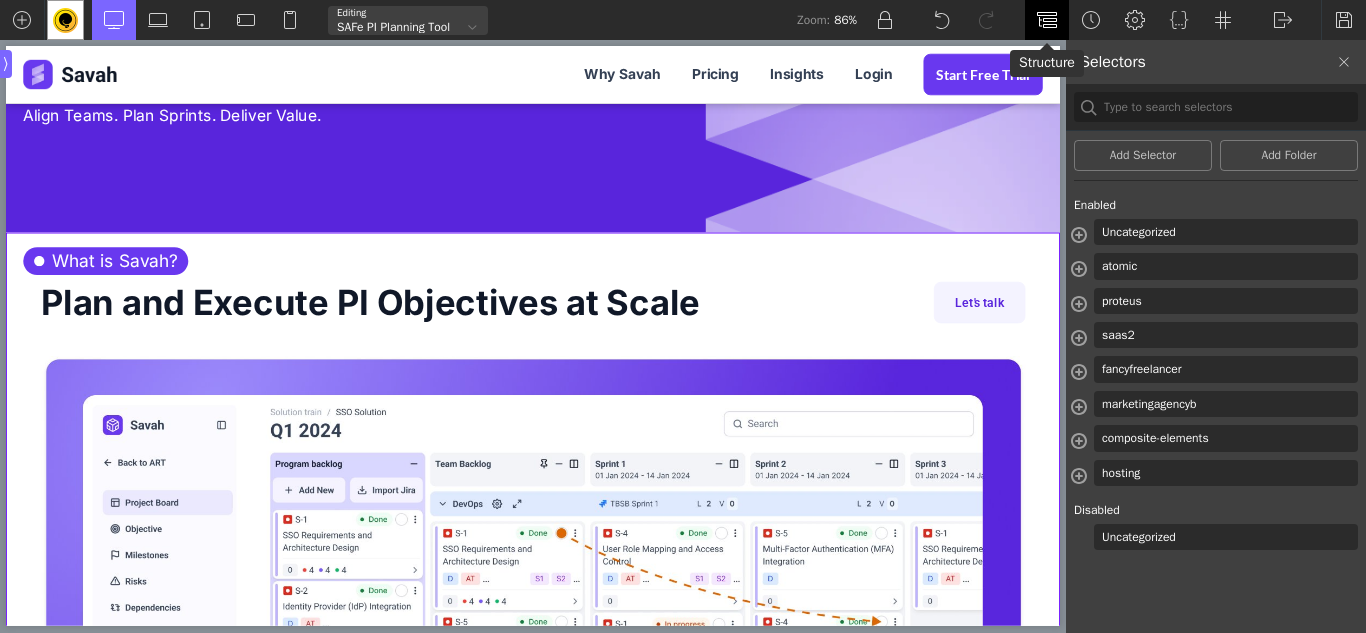 click at bounding box center (1047, 20) 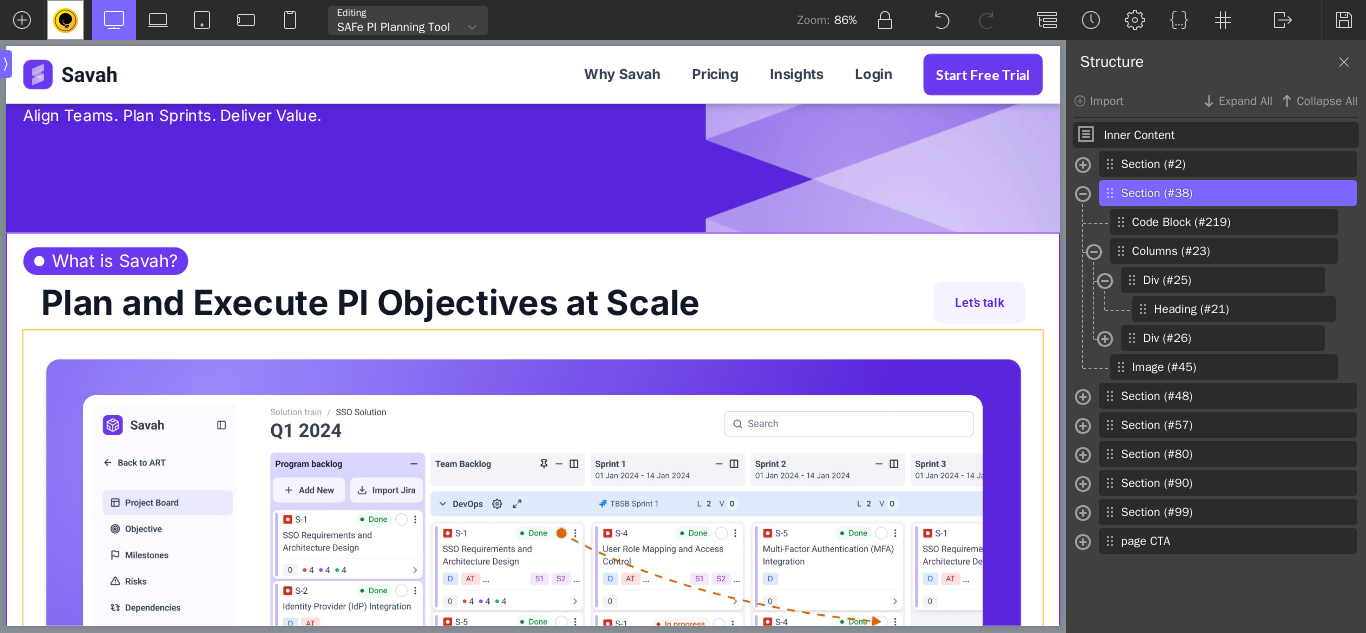 click at bounding box center [616, 771] 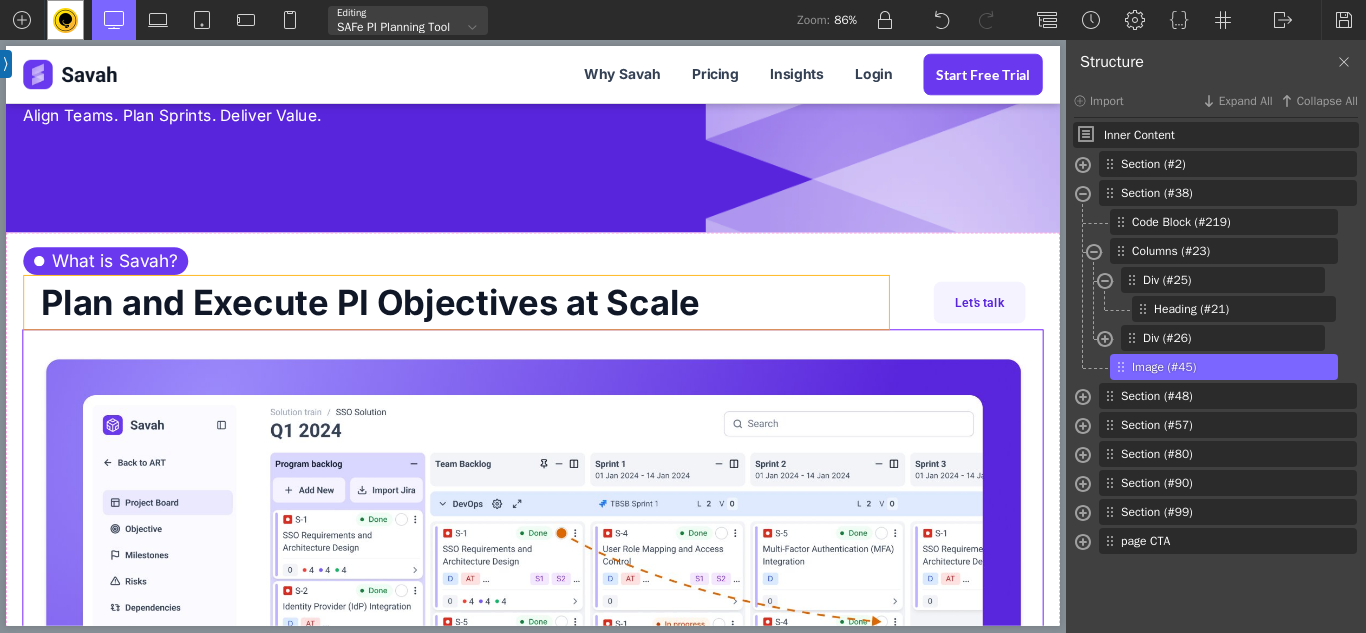 click on "Plan and Execute PI Objectives at Scale" at bounding box center (527, 343) 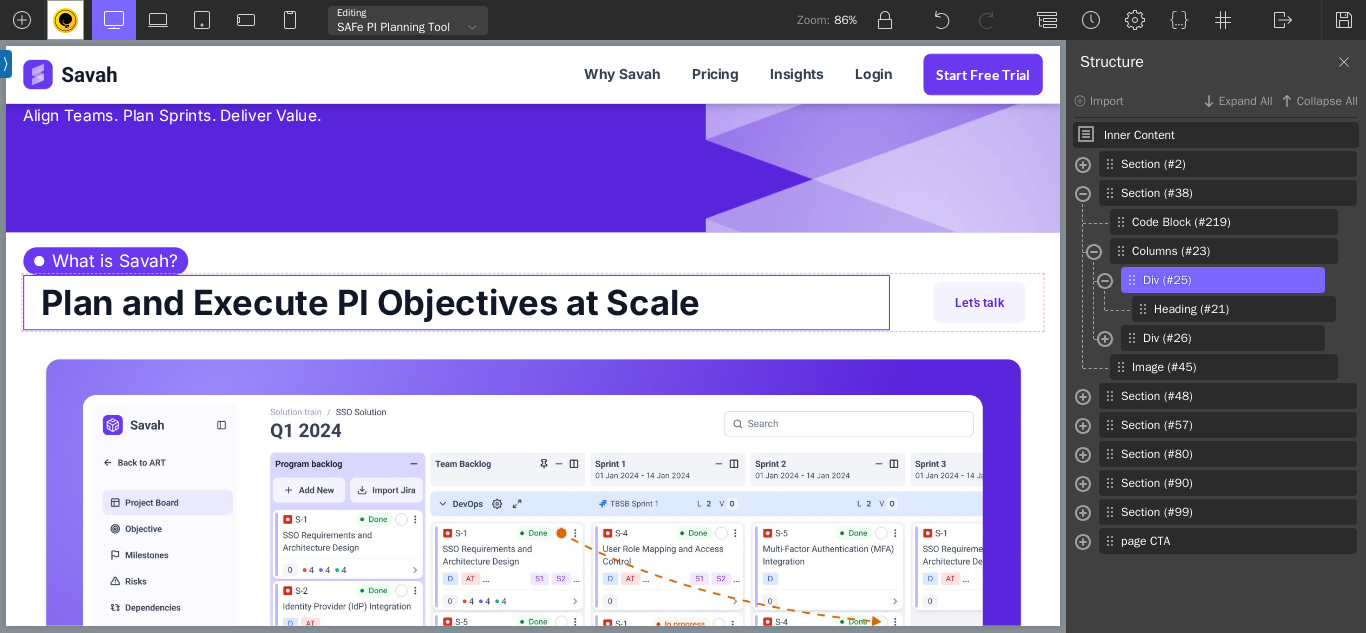 click on "SAFe PI Planning Tool Savah makes SAFe PI Planning effortless for remote Agile teams. Plan and manage your Product Increments with real-time visibility, cross-team alignment, and seamless Jira integration.  Align Teams. Plan Sprints. Deliver Value." at bounding box center [616, 27] 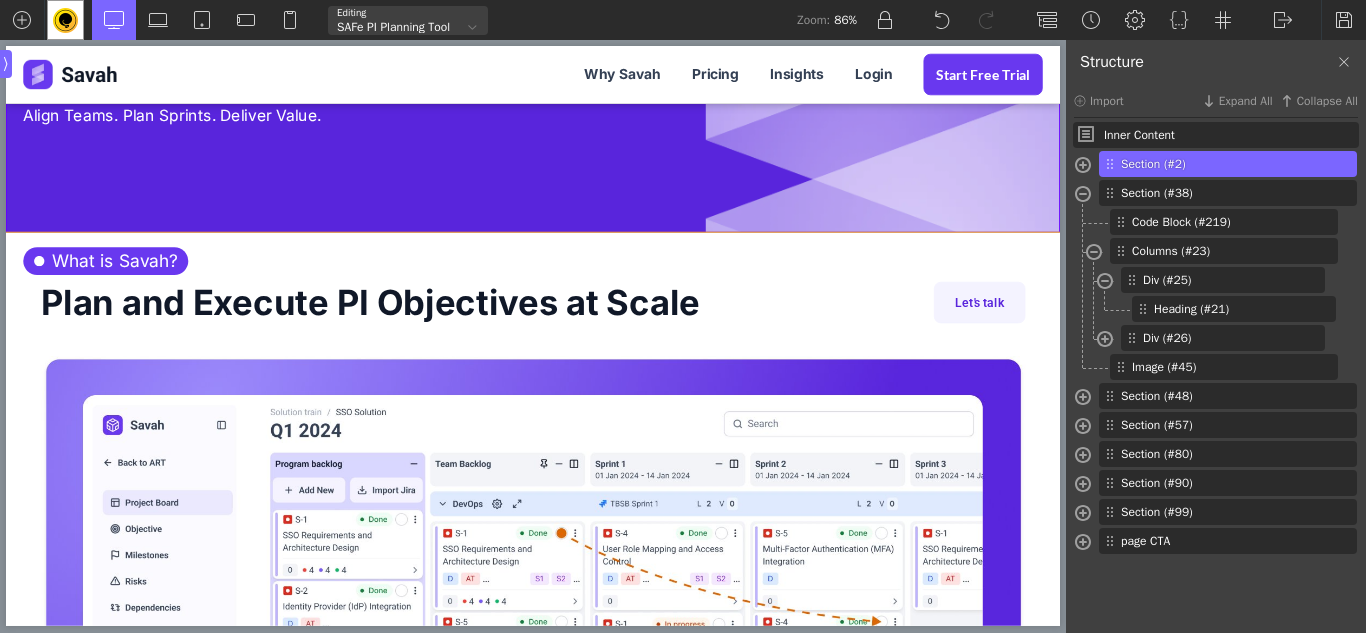 click on "What is Savah? Plan and Execute PI Objectives at Scale    Let's talk" at bounding box center [616, 715] 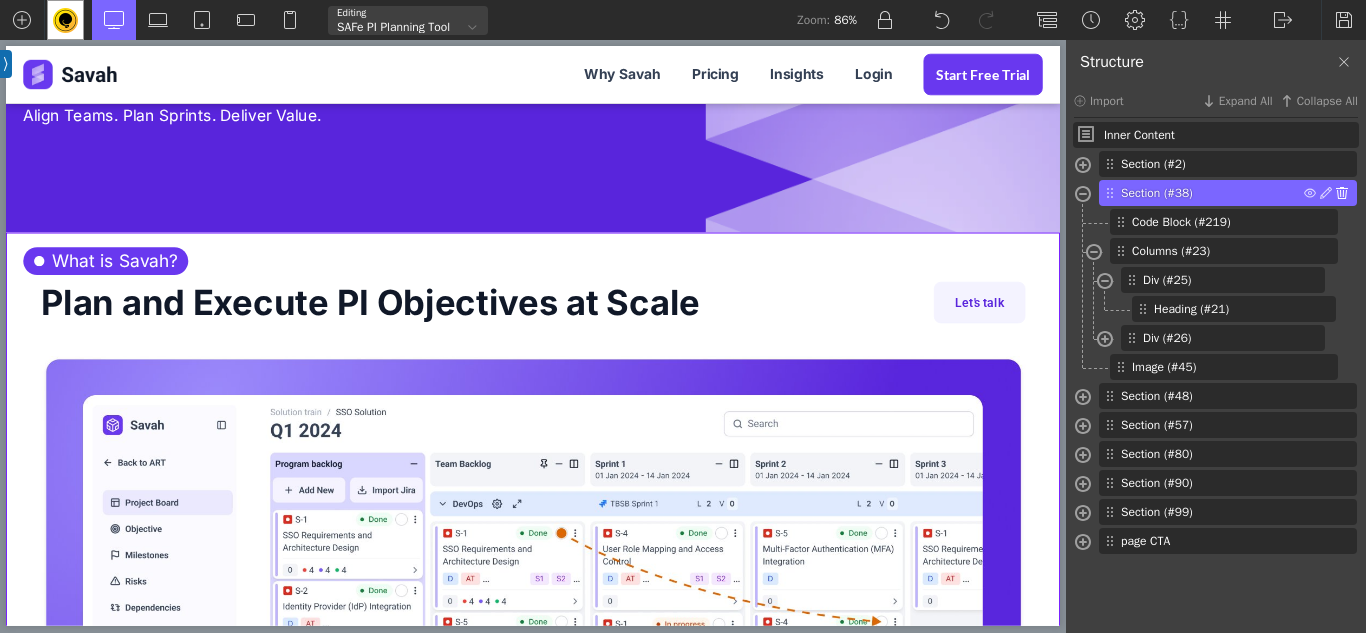 click at bounding box center (1342, 193) 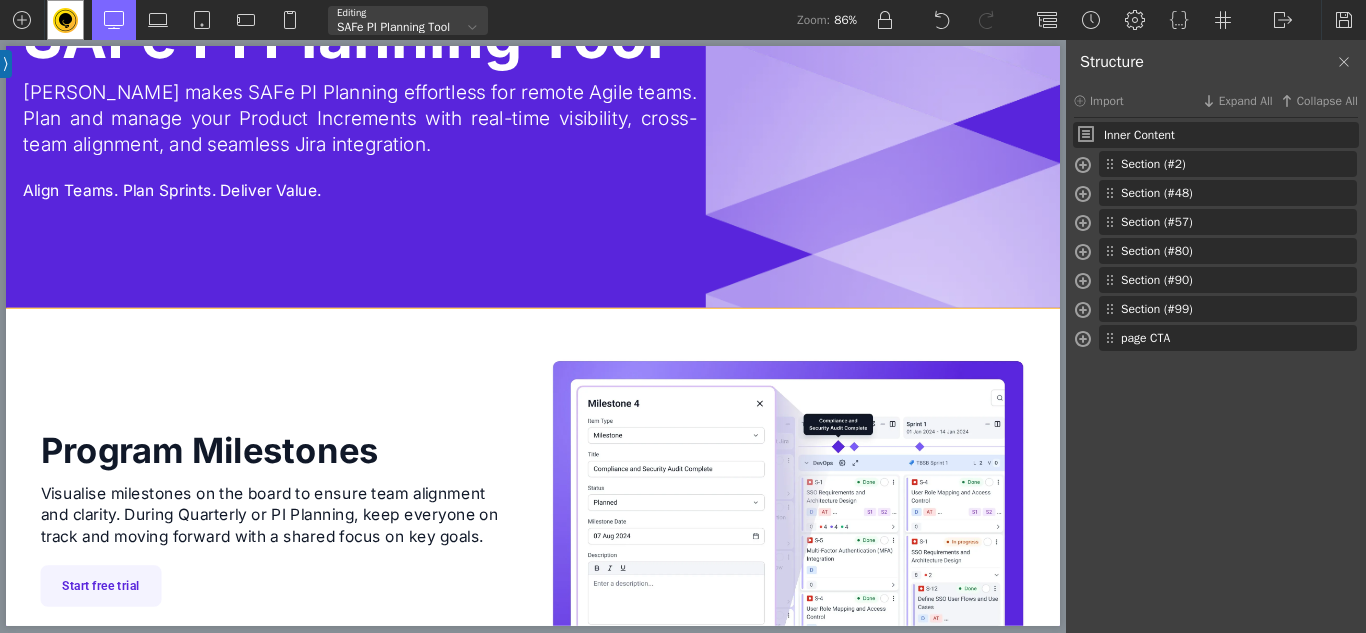 scroll, scrollTop: 100, scrollLeft: 0, axis: vertical 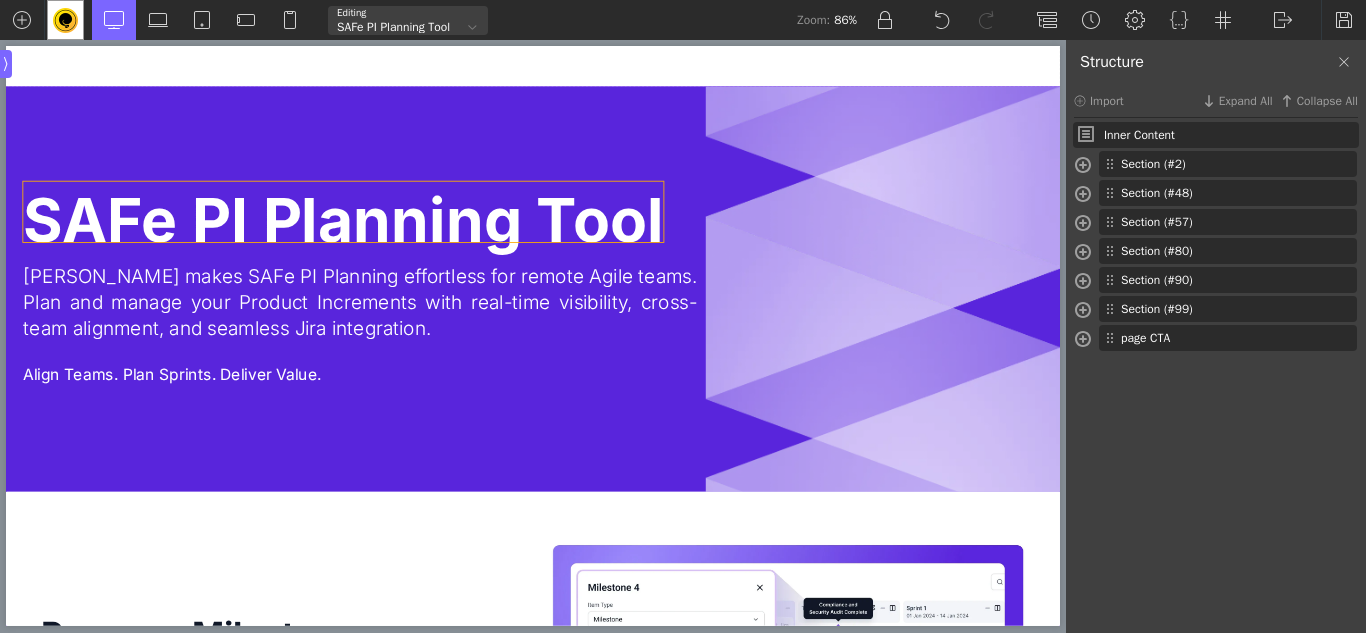 click on "SAFe PI Planning Tool" at bounding box center (396, 247) 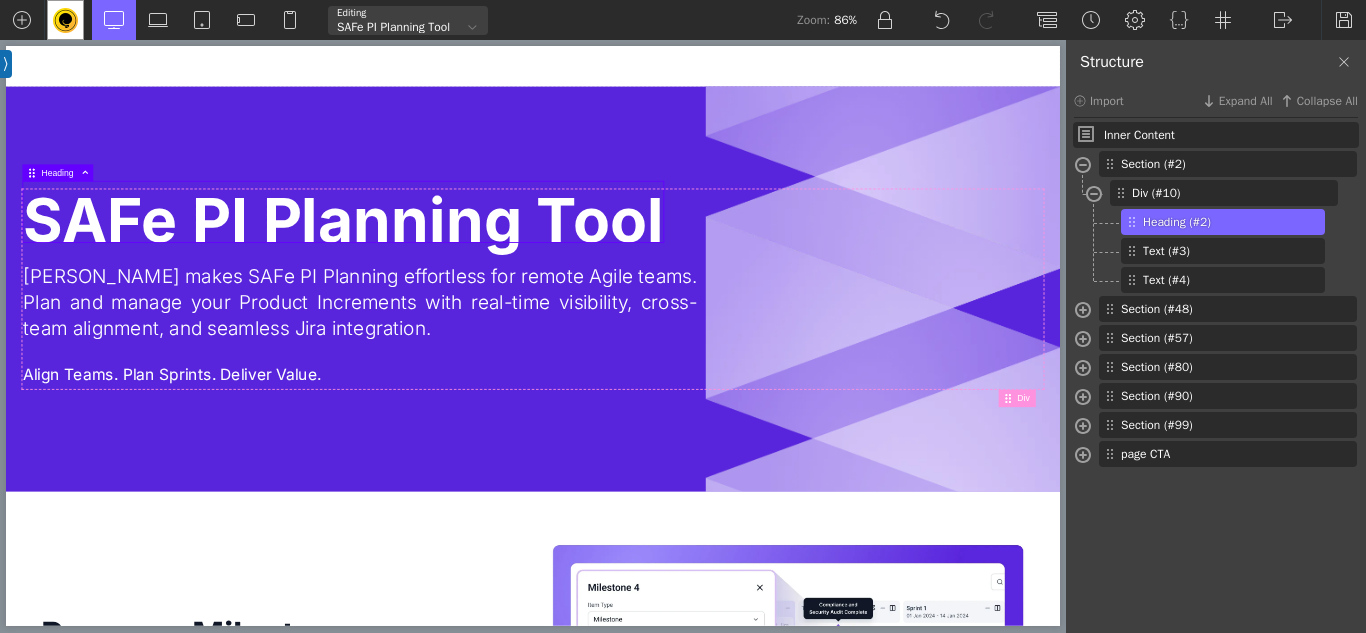 click on "SAFe PI Planning Tool" at bounding box center (396, 247) 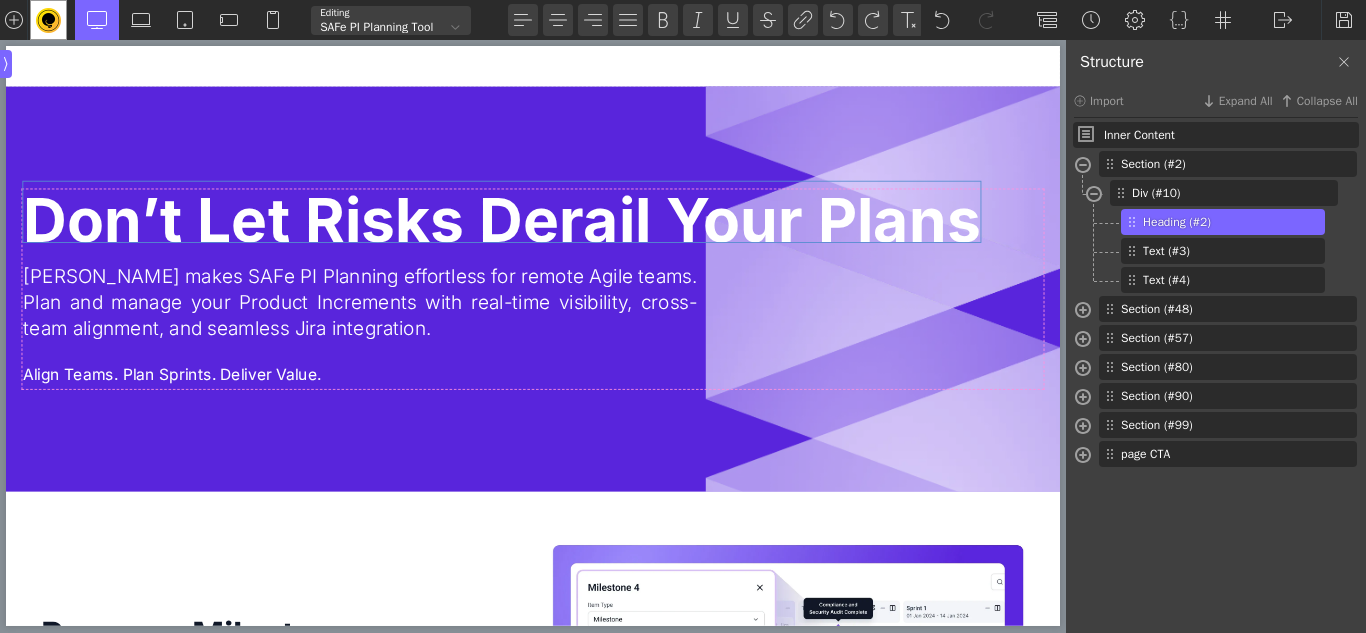 click on "Don’t Let Risks Derail Your Plans" at bounding box center [580, 247] 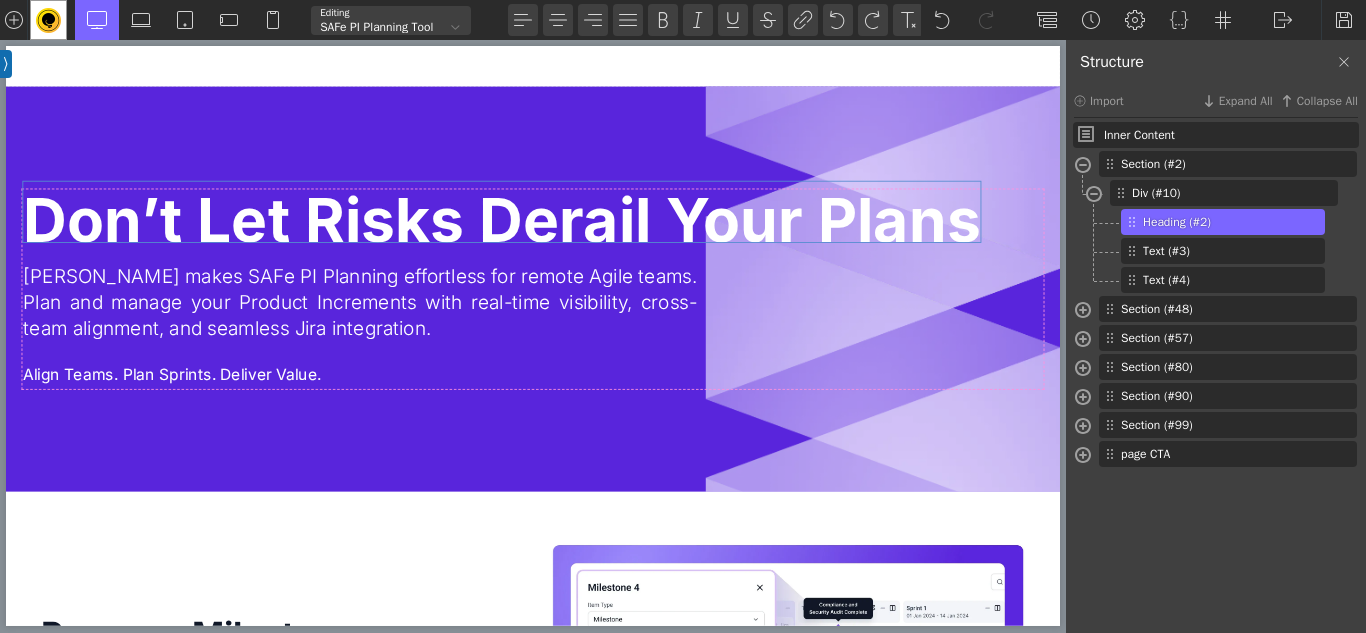 type 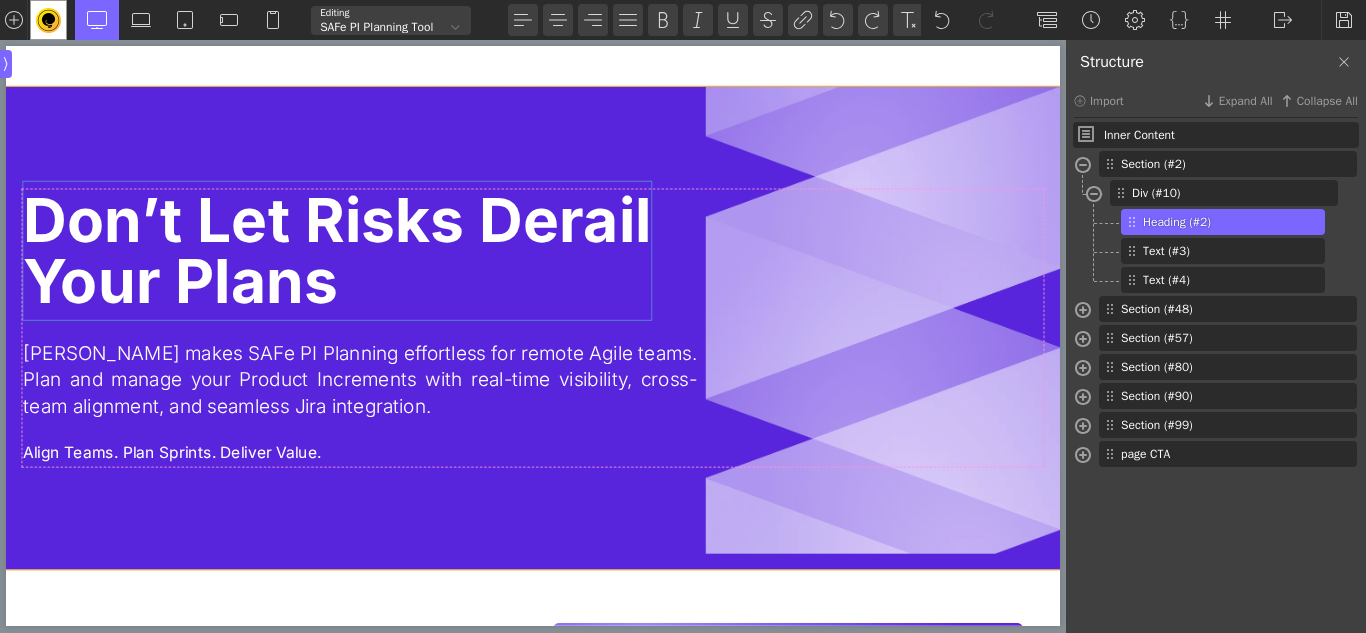 click on "Don’t Let Risks Derail  Your Plans Savah makes SAFe PI Planning effortless for remote Agile teams. Plan and manage your Product Increments with real-time visibility, cross-team alignment, and seamless Jira integration.  Align Teams. Plan Sprints. Deliver Value." at bounding box center (616, 372) 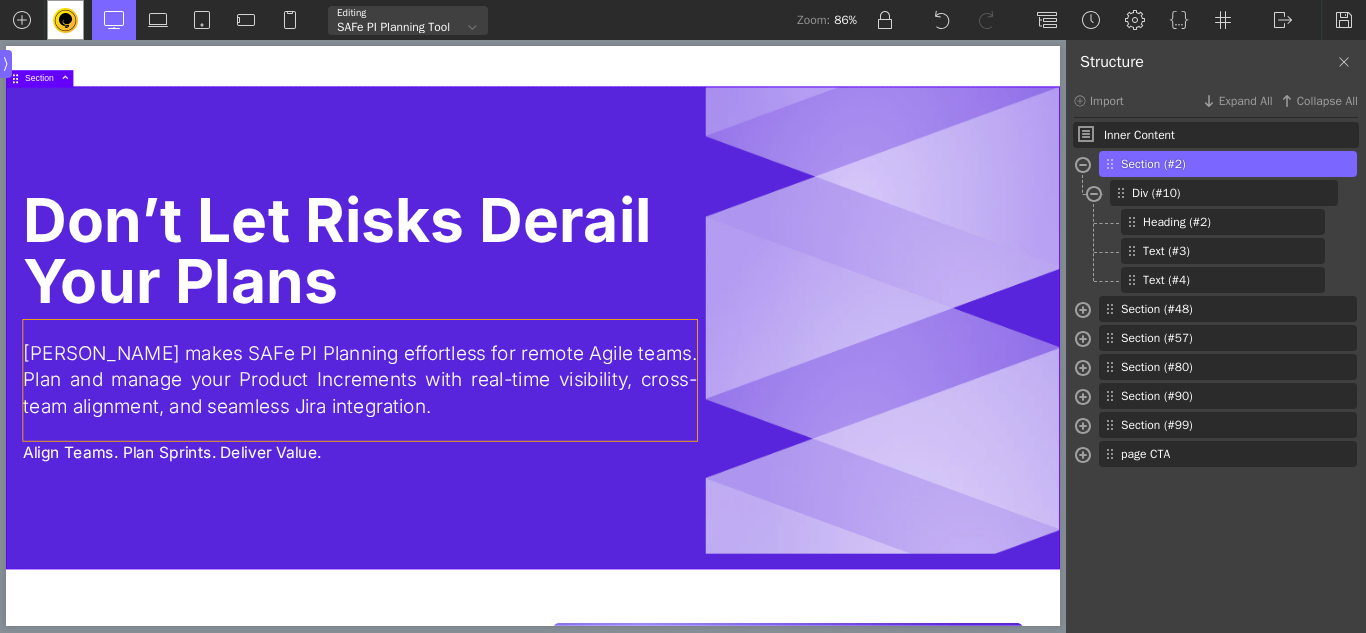 click on "[PERSON_NAME] makes SAFe PI Planning effortless for remote Agile teams. Plan and manage your Product Increments with real-time visibility, cross-team alignment, and seamless Jira integration." at bounding box center (416, 433) 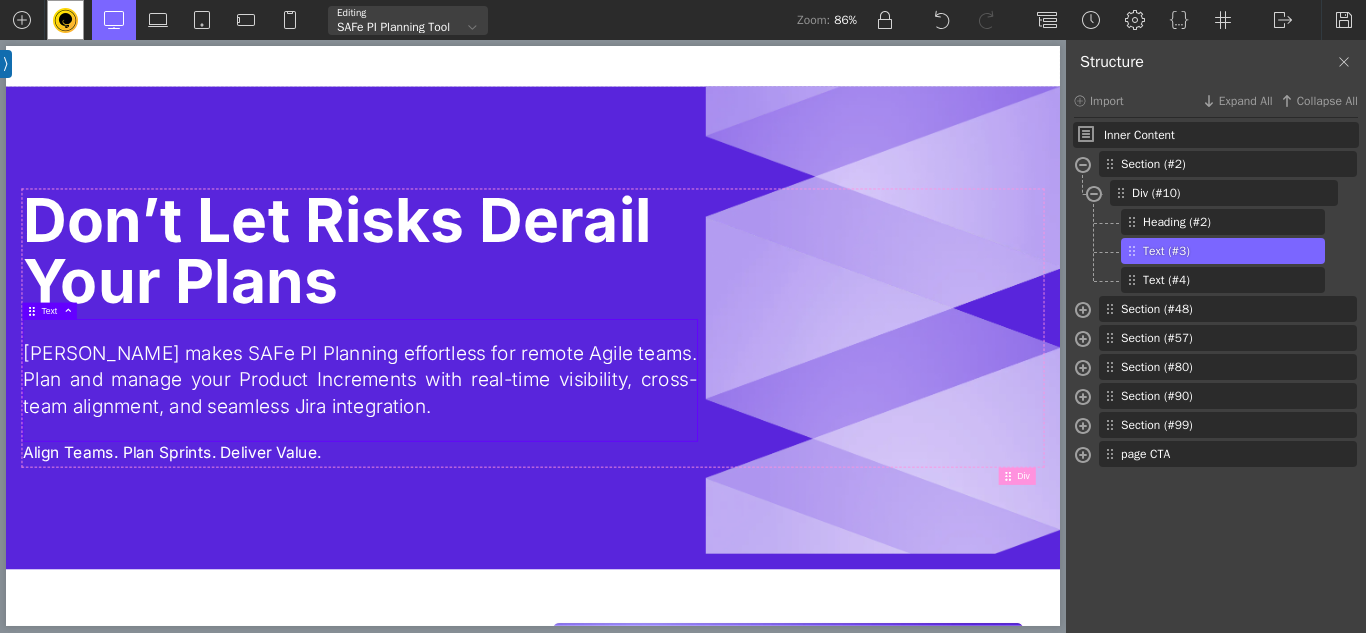 click on "[PERSON_NAME] makes SAFe PI Planning effortless for remote Agile teams. Plan and manage your Product Increments with real-time visibility, cross-team alignment, and seamless Jira integration." at bounding box center (416, 433) 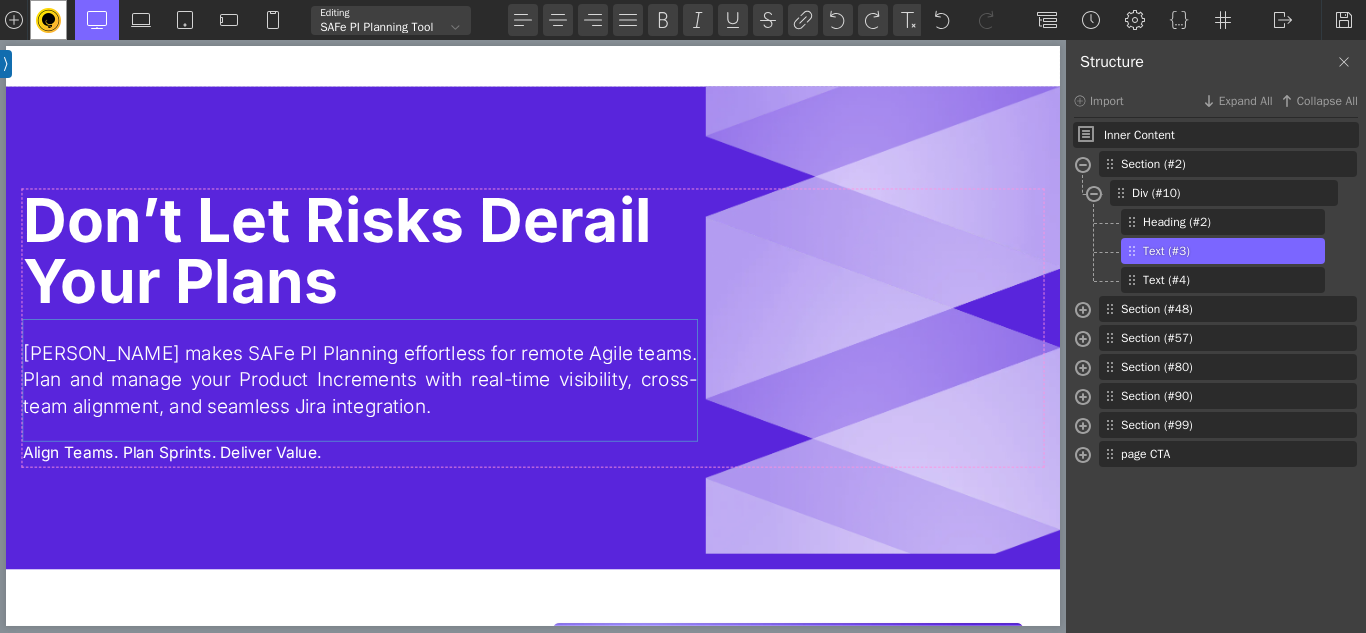 click on "[PERSON_NAME] makes SAFe PI Planning effortless for remote Agile teams. Plan and manage your Product Increments with real-time visibility, cross-team alignment, and seamless Jira integration." at bounding box center (416, 433) 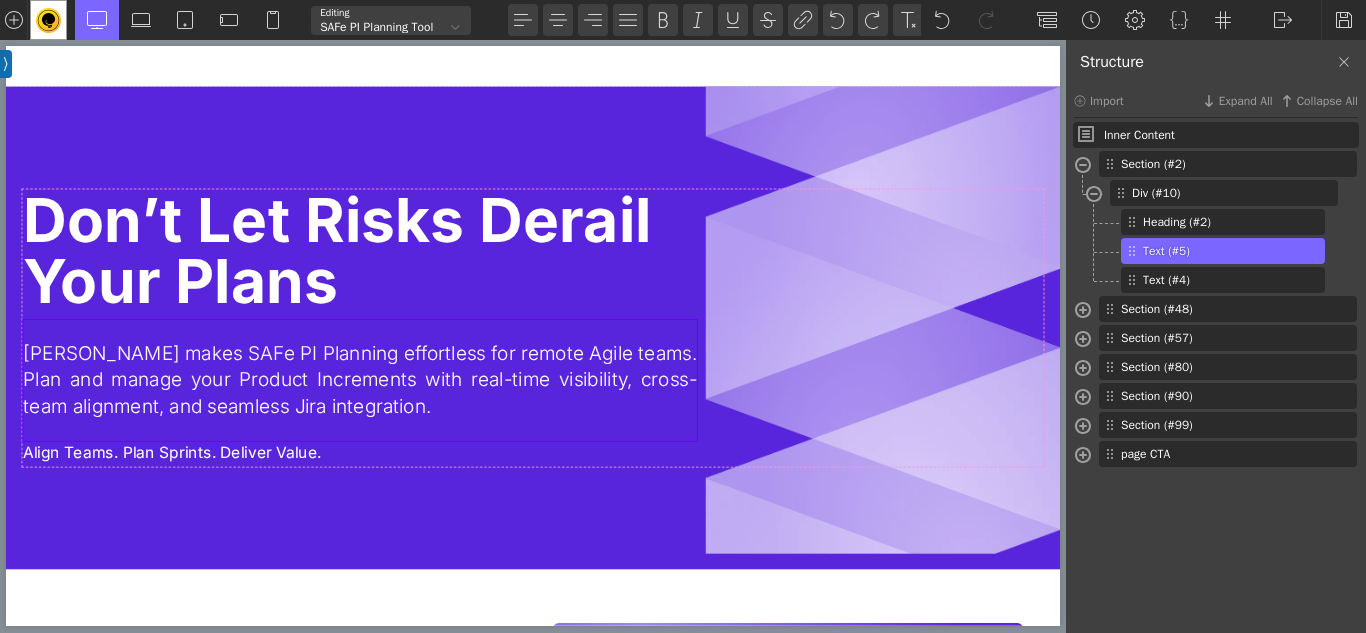 click on "[PERSON_NAME] makes SAFe PI Planning effortless for remote Agile teams. Plan and manage your Product Increments with real-time visibility, cross-team alignment, and seamless Jira integration." at bounding box center (416, 433) 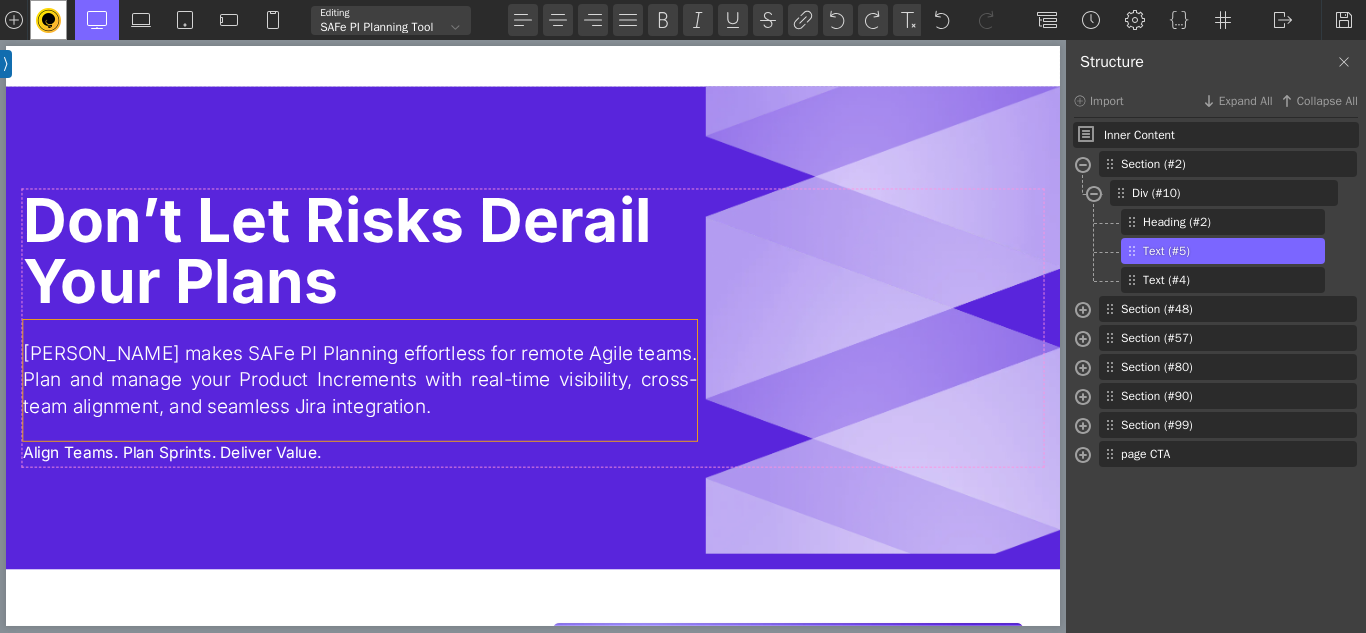 click on "[PERSON_NAME] makes SAFe PI Planning effortless for remote Agile teams. Plan and manage your Product Increments with real-time visibility, cross-team alignment, and seamless Jira integration." at bounding box center (416, 433) 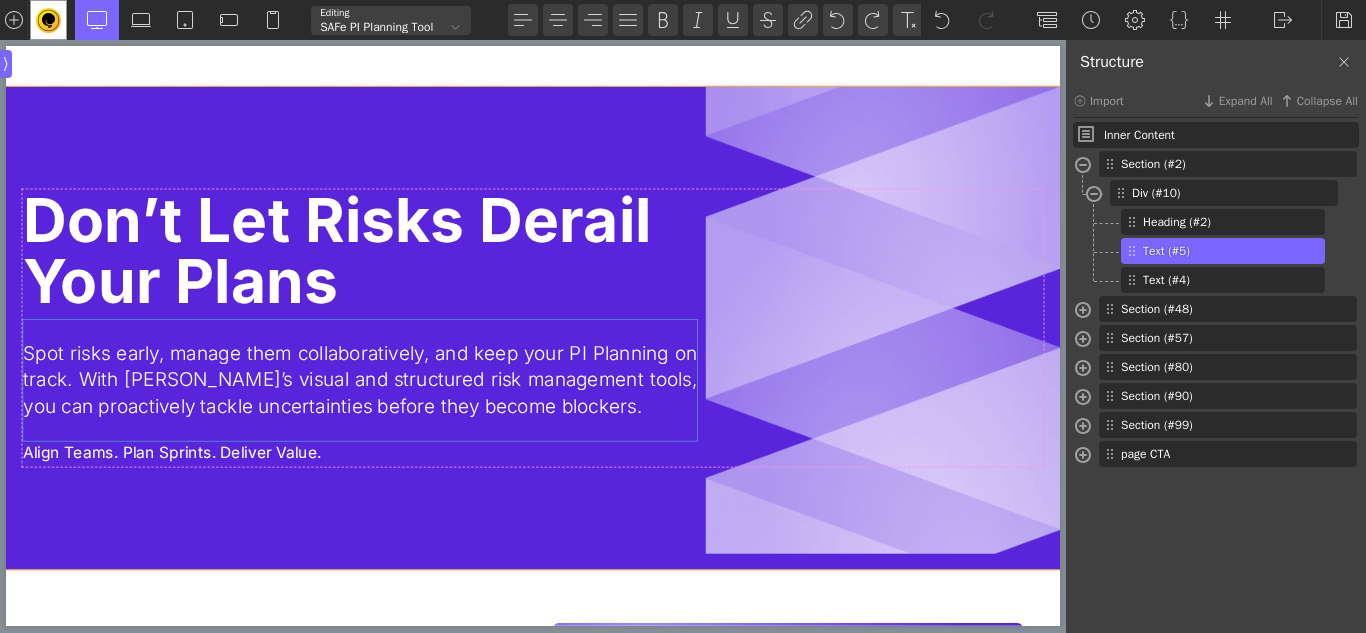 click on "Don’t Let Risks Derail  Your Plans Spot risks early, manage them collaboratively, and keep your PI Planning on track. With [PERSON_NAME]’s visual and structured risk management tools, you can proactively tackle uncertainties before they become blockers. Align Teams. Plan Sprints. Deliver Value." at bounding box center [616, 372] 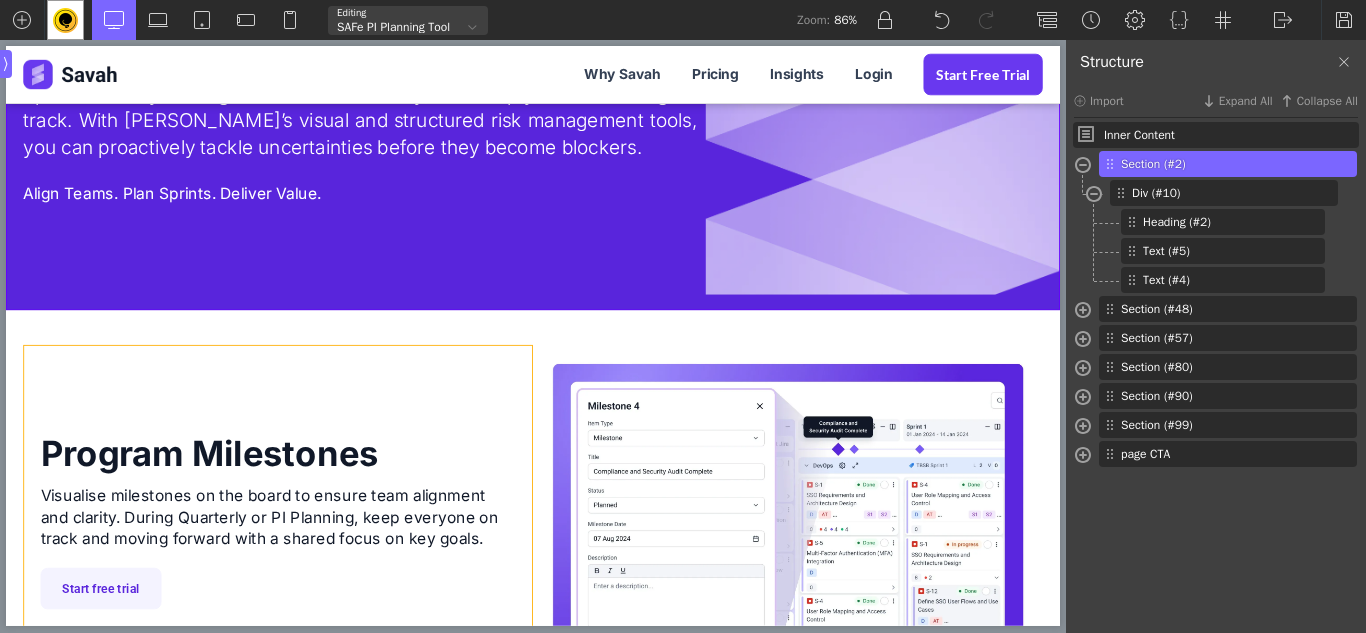 scroll, scrollTop: 700, scrollLeft: 0, axis: vertical 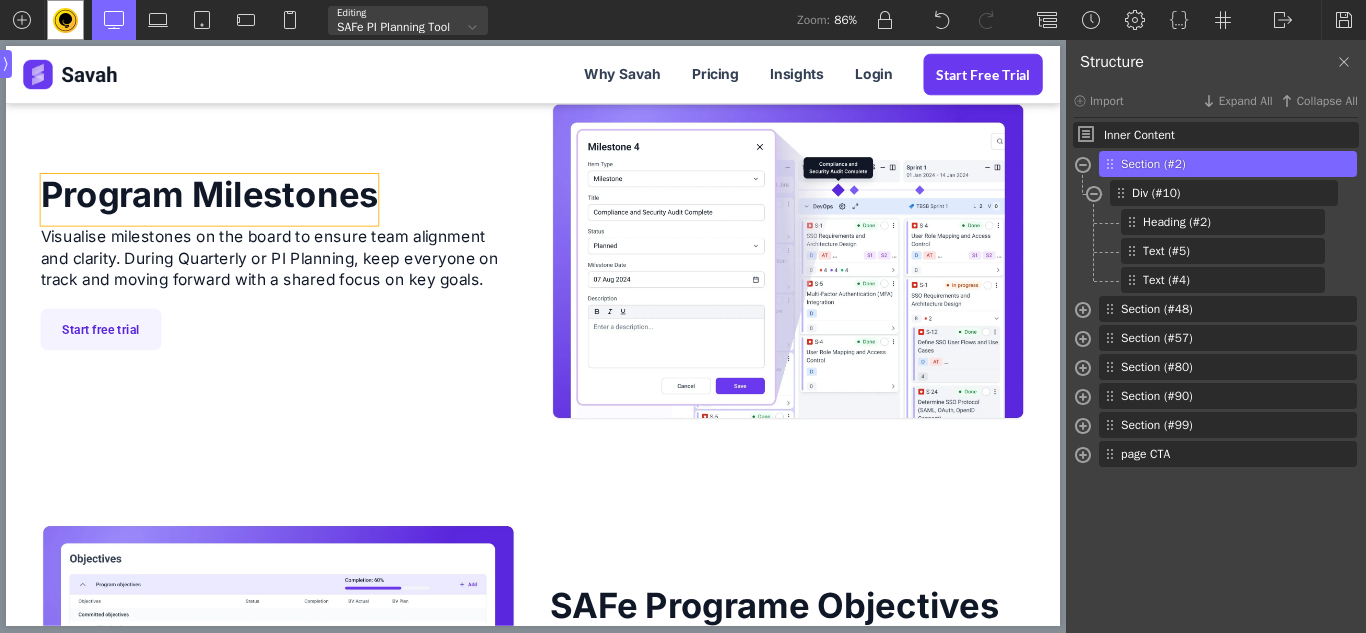 click on "Program Milestones" at bounding box center [241, 224] 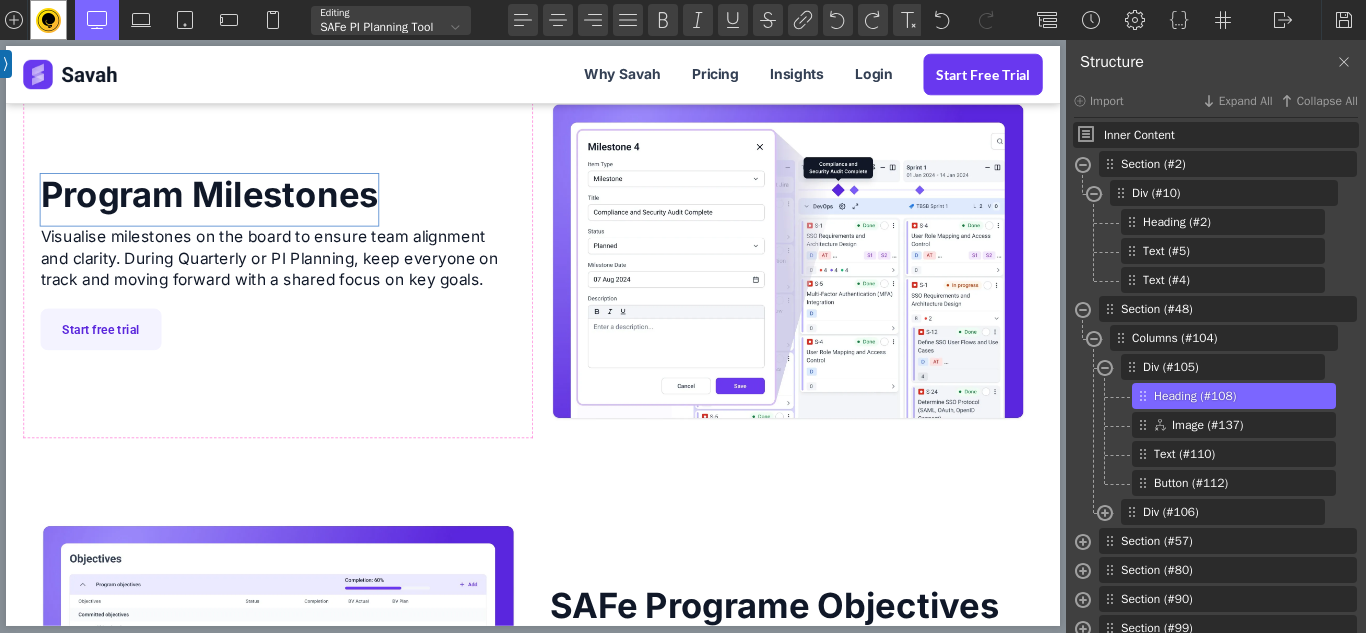 click on "Program Milestones" at bounding box center [241, 224] 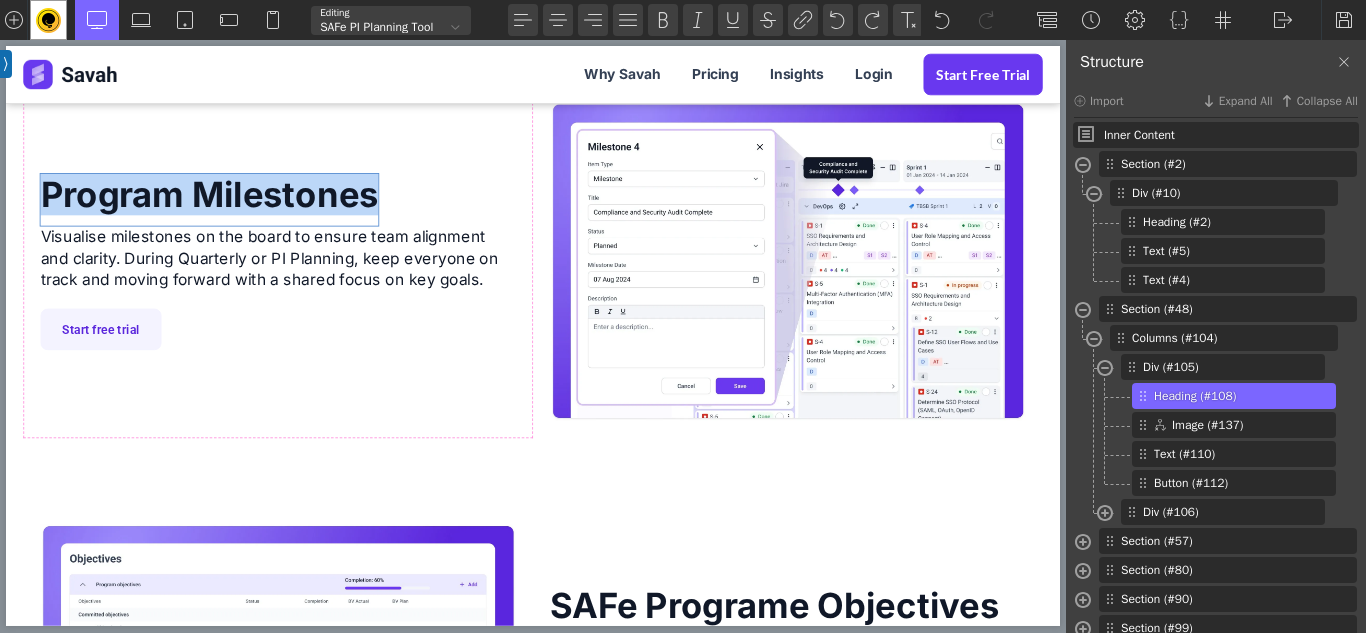 click on "Program Milestones" at bounding box center (241, 224) 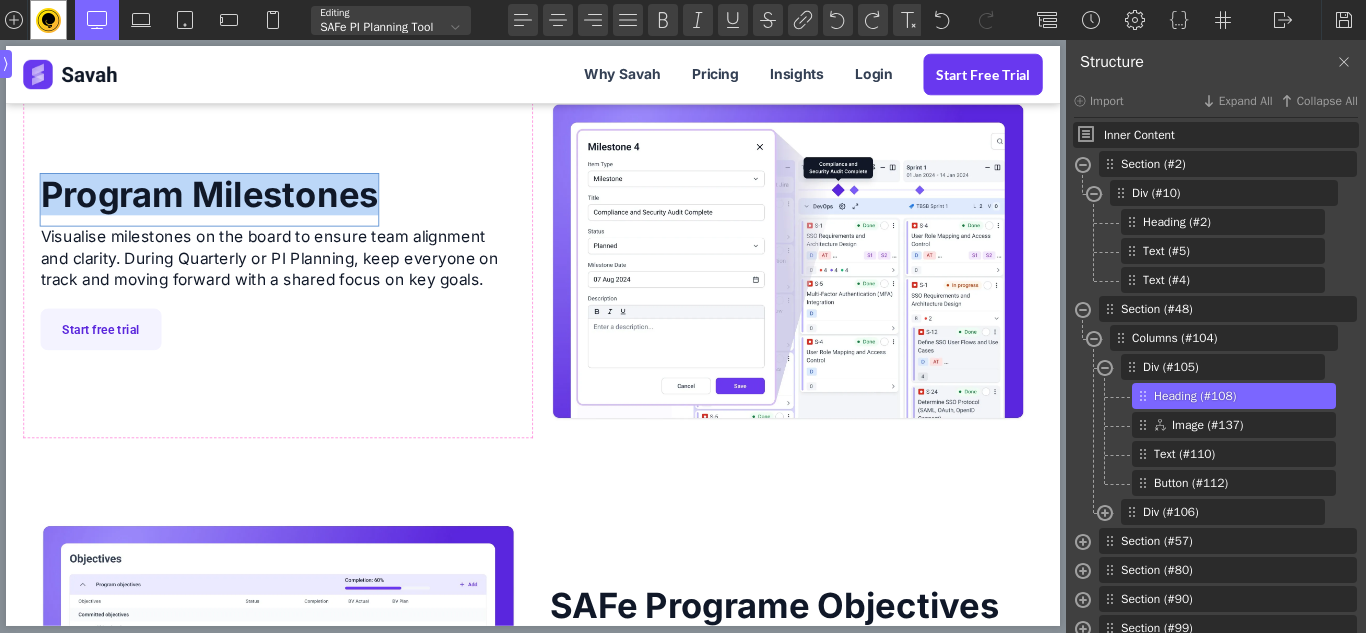 scroll, scrollTop: 676, scrollLeft: 0, axis: vertical 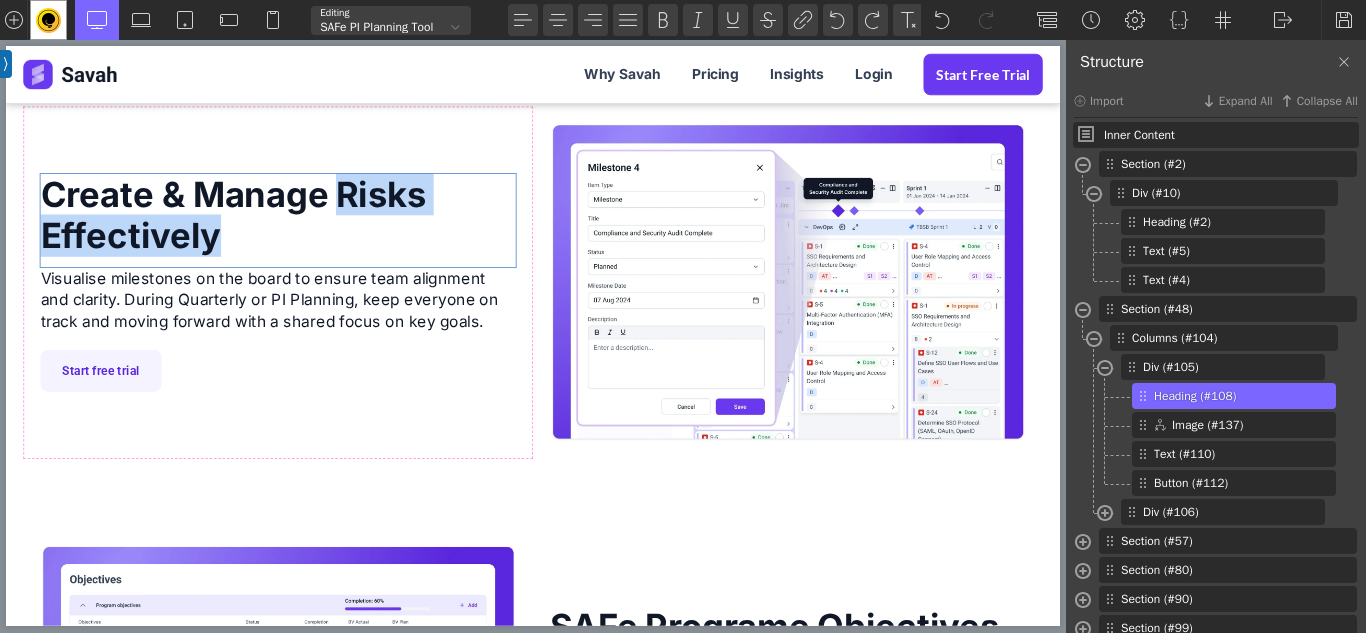 drag, startPoint x: 391, startPoint y: 219, endPoint x: 503, endPoint y: 240, distance: 113.951744 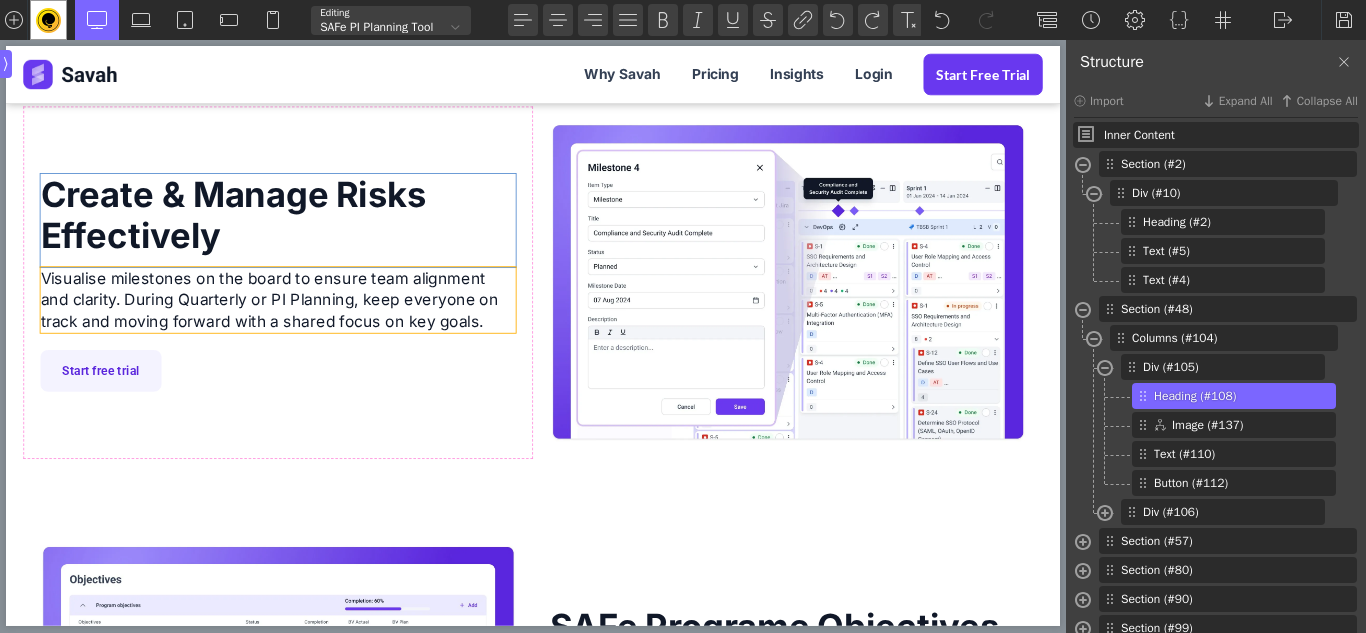 click on "Visualise milestones on the board to ensure team alignment and clarity. During Quarterly or PI Planning, keep everyone on track and moving forward with a shared focus on key goals." at bounding box center [321, 340] 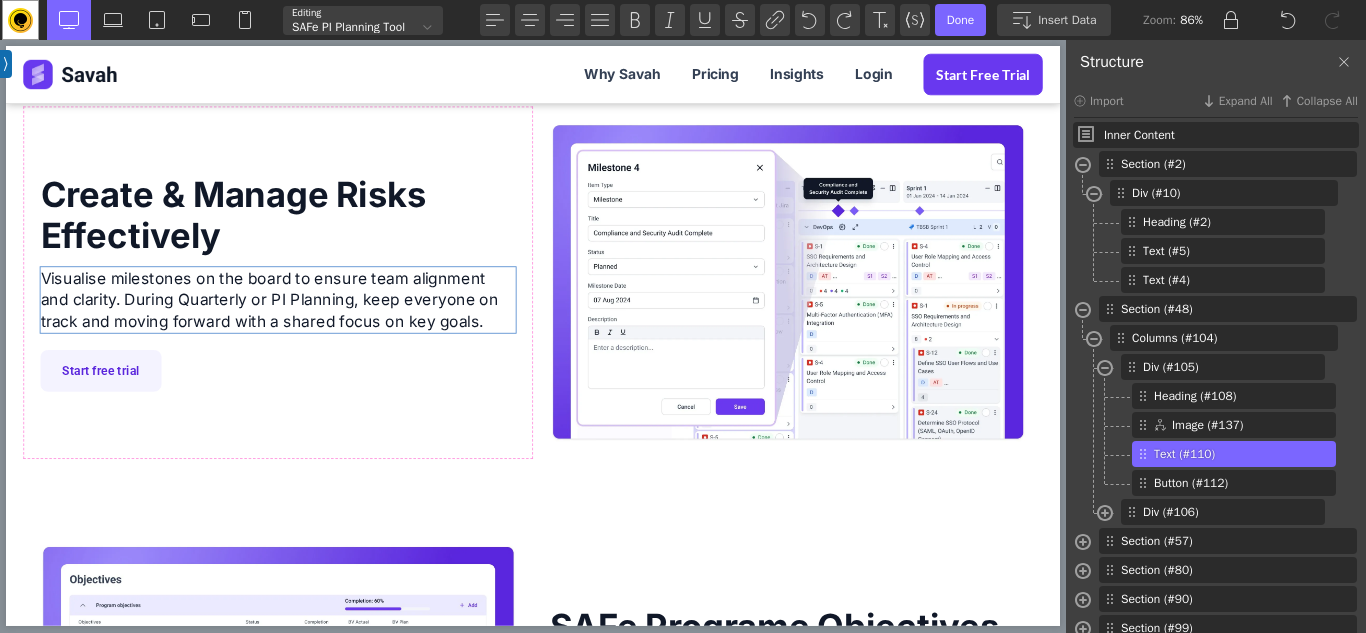scroll, scrollTop: 724, scrollLeft: 0, axis: vertical 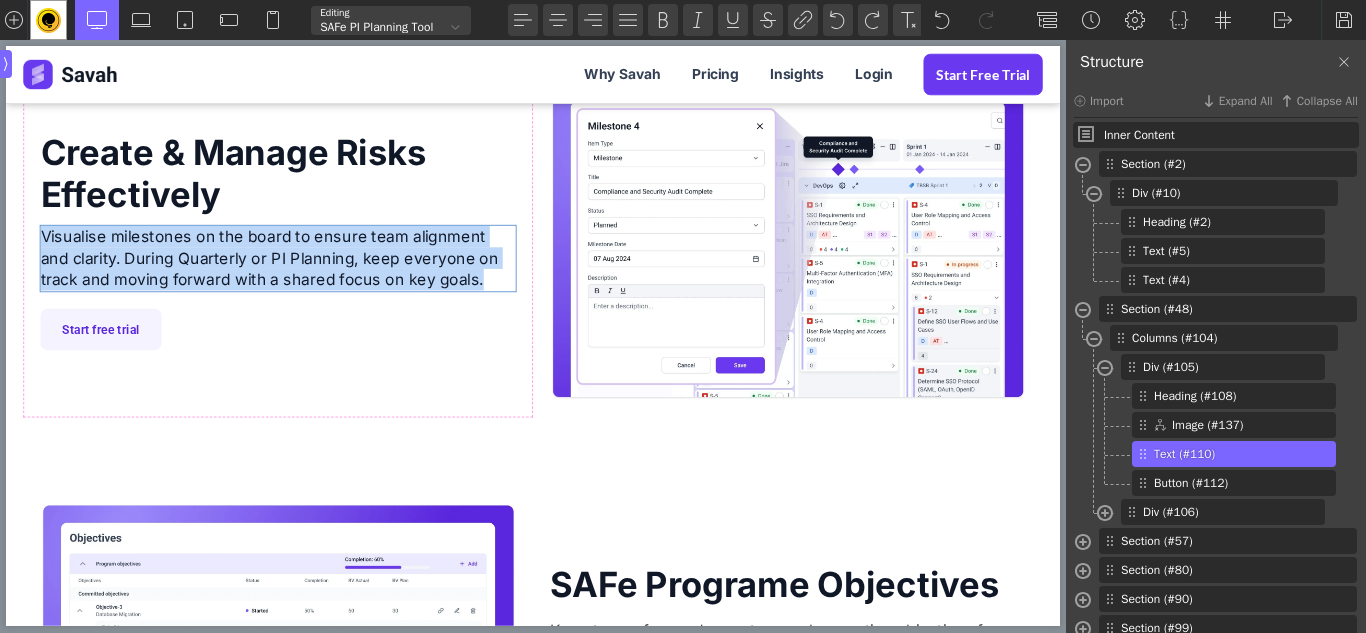 drag, startPoint x: 48, startPoint y: 269, endPoint x: 516, endPoint y: 318, distance: 470.55817 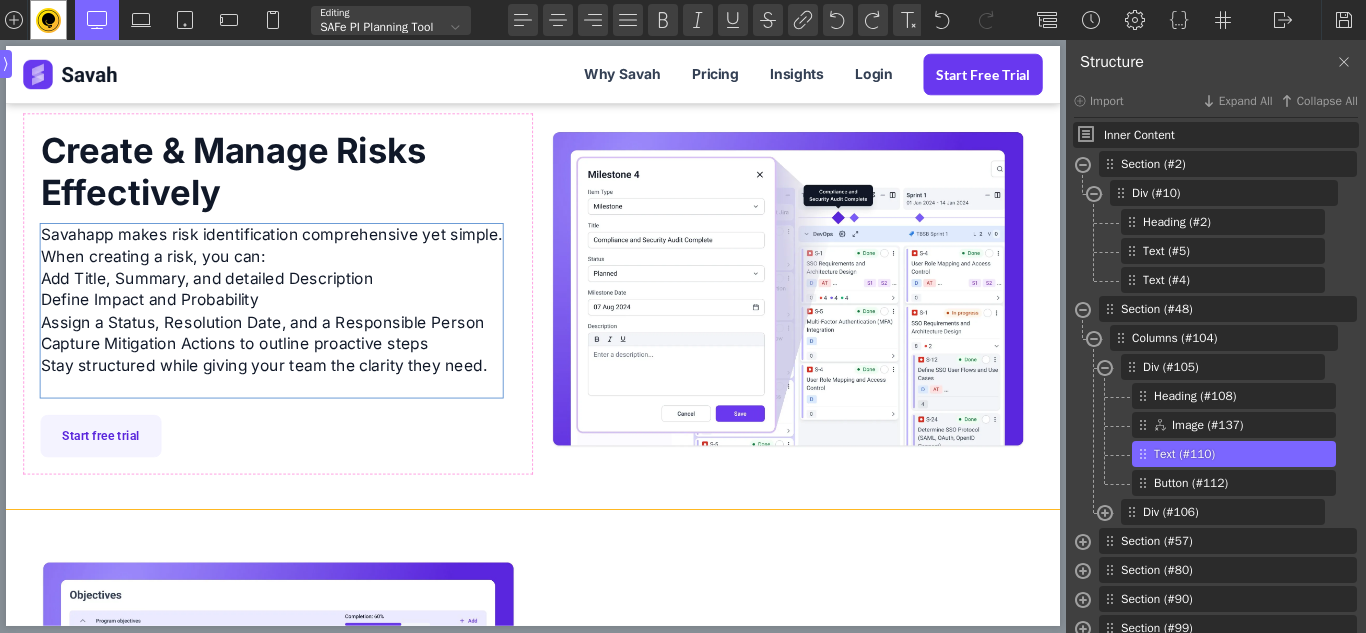 click on "Create & Manage Risks Effectively Savahapp makes risk identification comprehensive yet simple. When creating a risk, you can: Add Title, Summary, and detailed Description Define Impact and Probability Assign a Status, Resolution Date, and a Responsible Person Capture Mitigation Actions to outline proactive steps Stay structured while giving your team the clarity they need.   Start free trial" at bounding box center [616, 333] 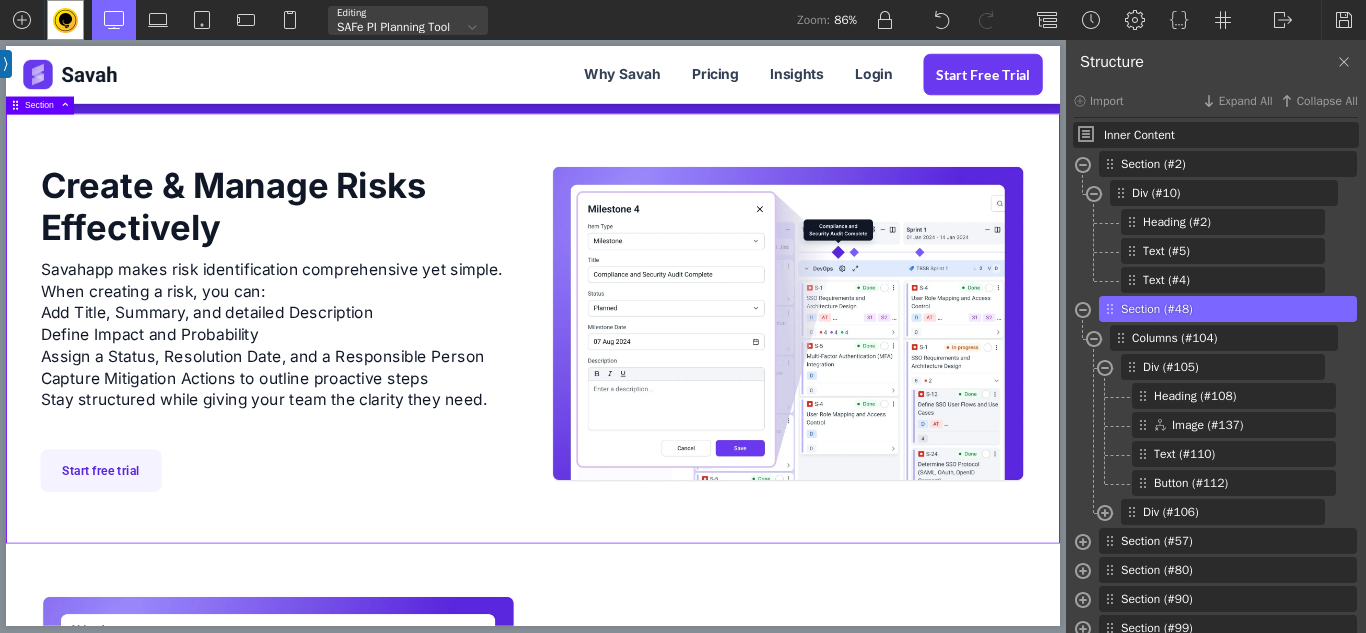 scroll, scrollTop: 568, scrollLeft: 0, axis: vertical 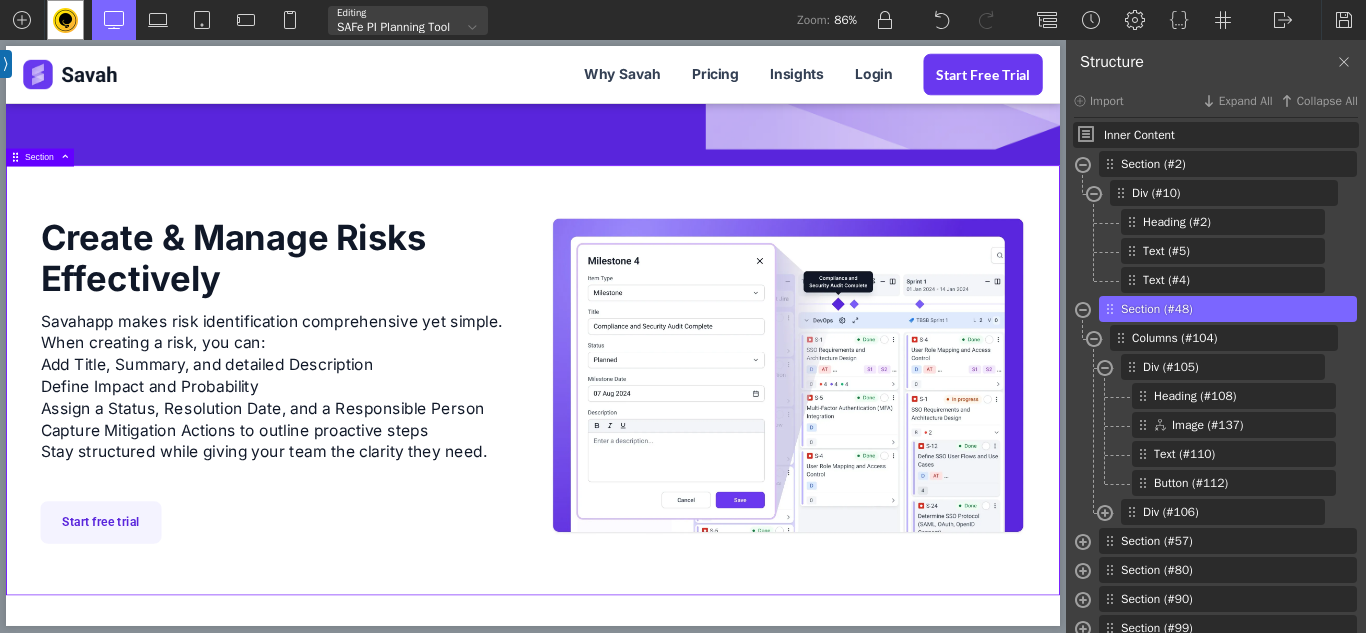 click on "Savahapp makes risk identification comprehensive yet simple. When creating a risk, you can: Add Title, Summary, and detailed Description Define Impact and Probability Assign a Status, Resolution Date, and a Responsible Person Capture Mitigation Actions to outline proactive steps Stay structured while giving your team the clarity they need." at bounding box center [313, 453] 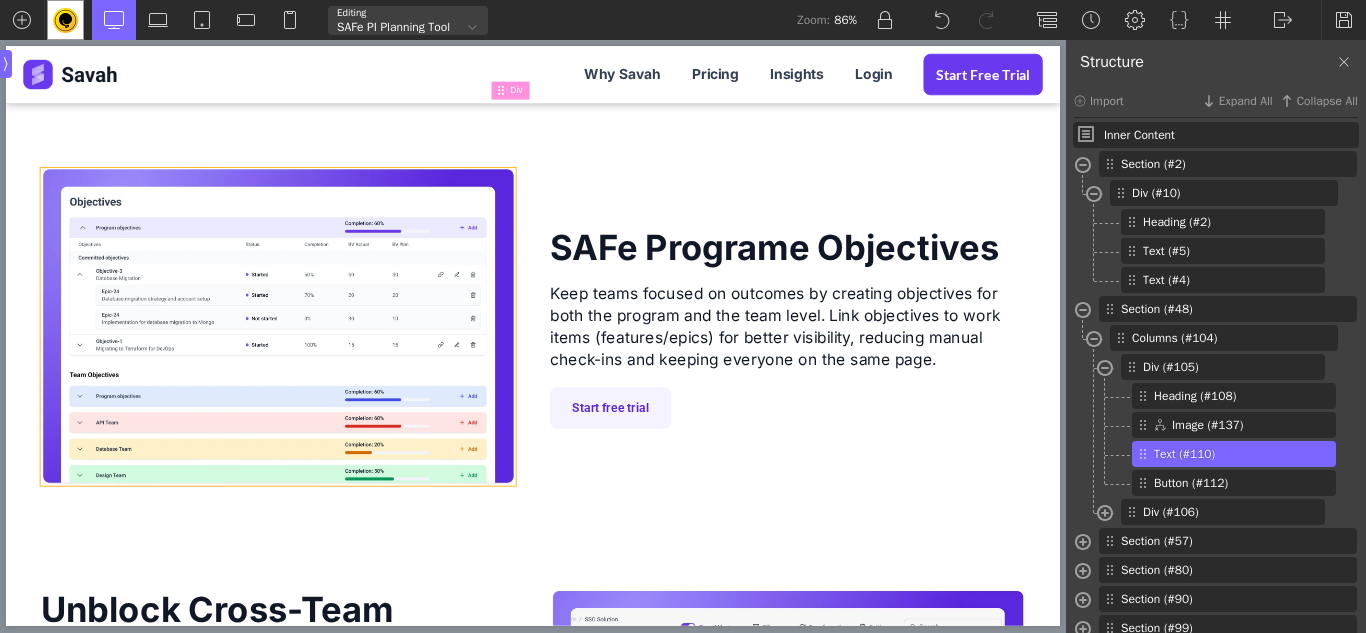 scroll, scrollTop: 1168, scrollLeft: 0, axis: vertical 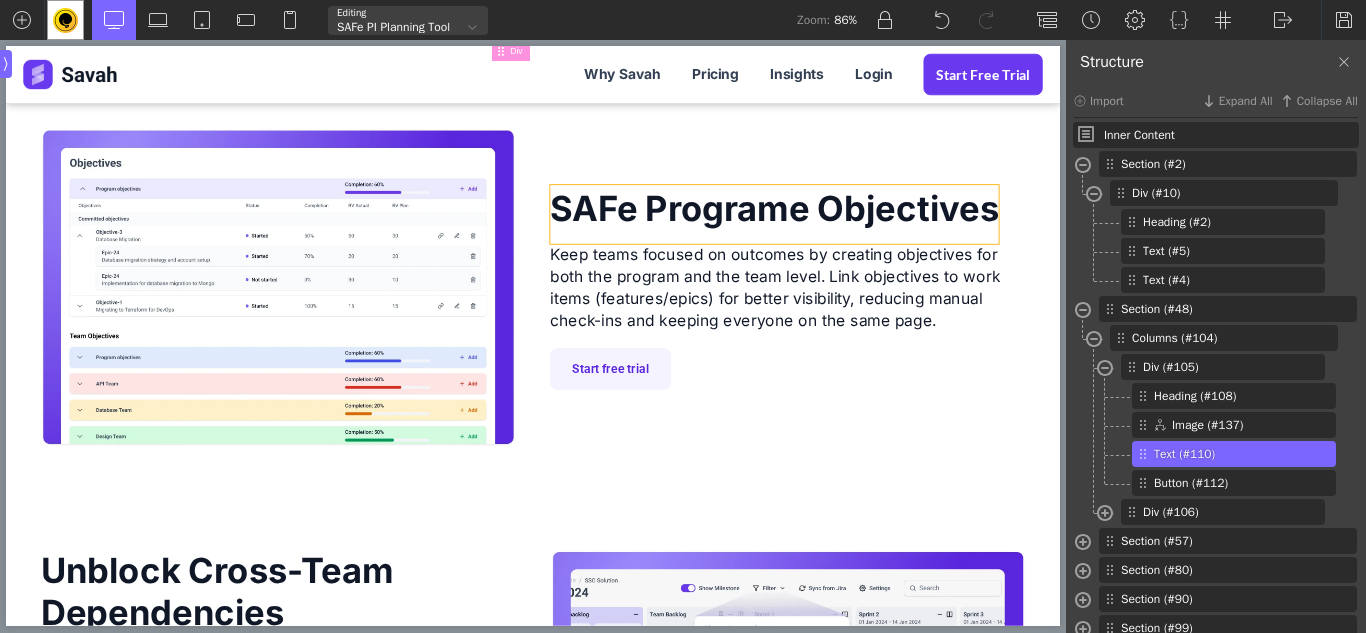 click on "SAFe Programe Objectives" at bounding box center (895, 241) 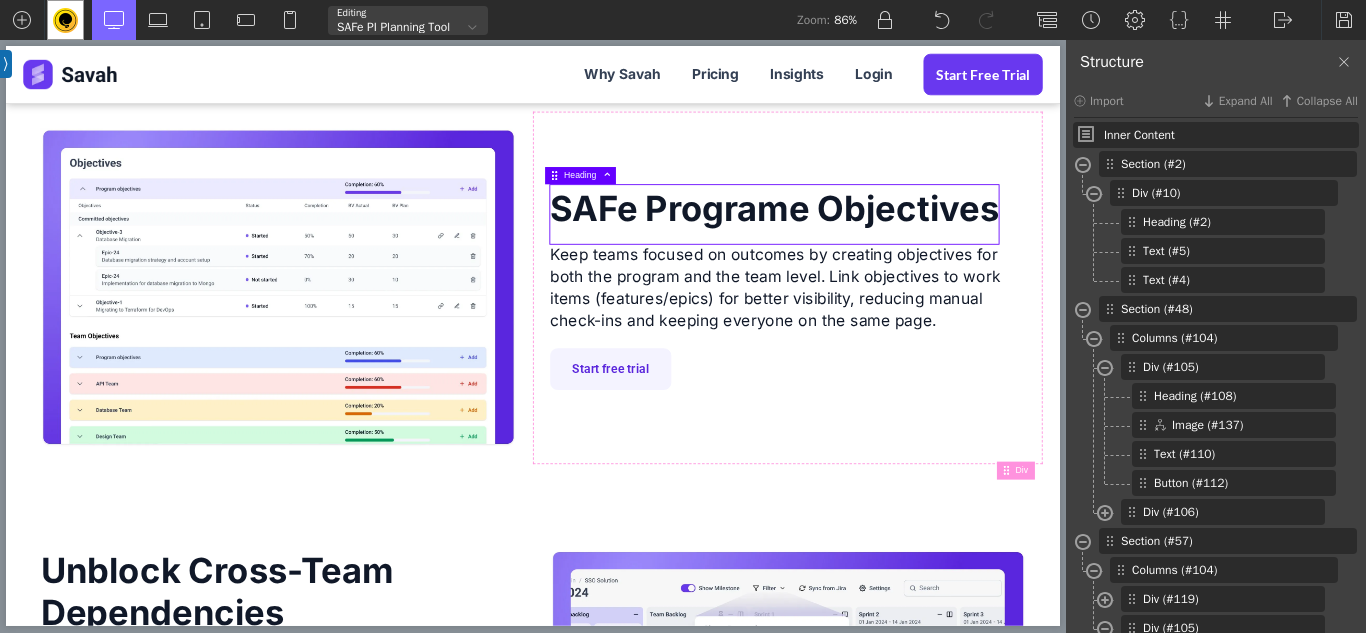 click on "SAFe Programe Objectives" at bounding box center [895, 241] 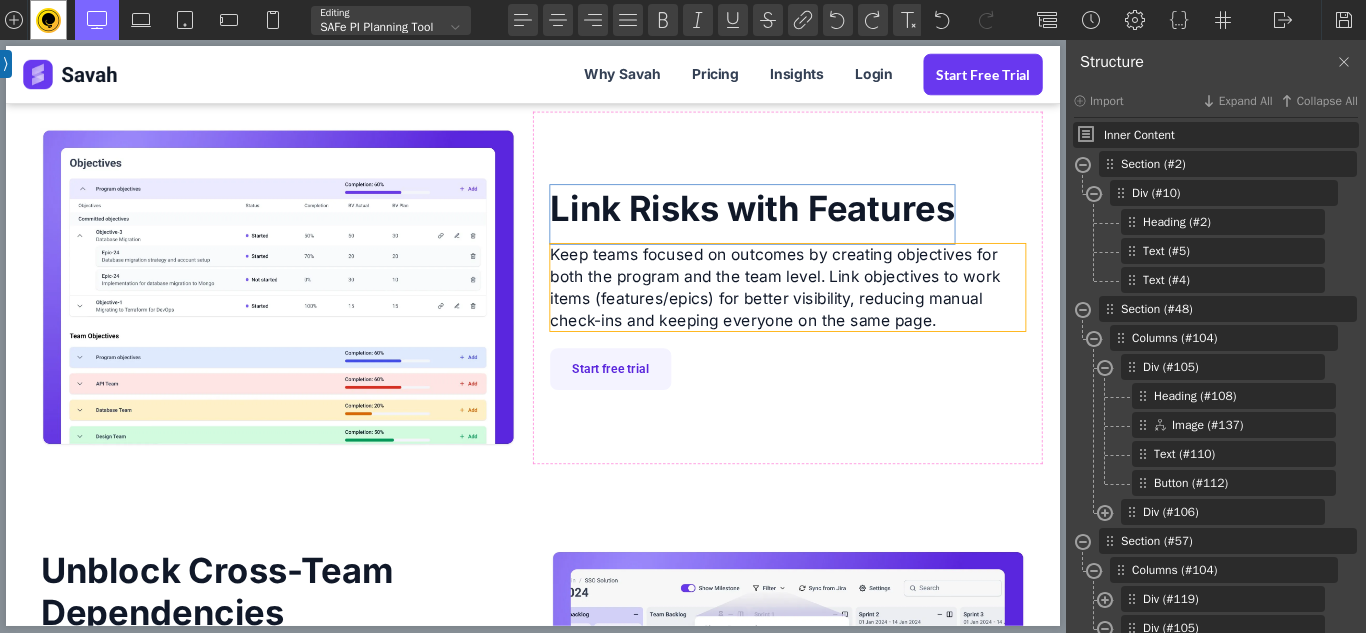 drag, startPoint x: 938, startPoint y: 51, endPoint x: 797, endPoint y: 320, distance: 303.71368 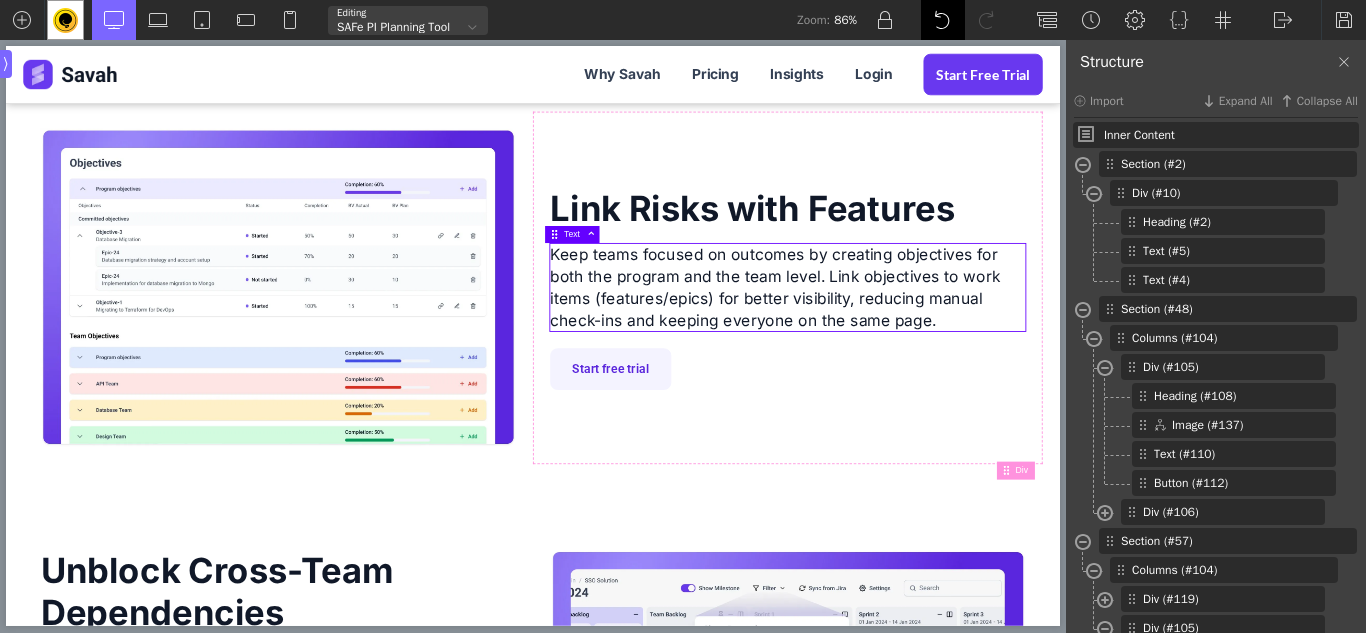 scroll, scrollTop: 1196, scrollLeft: 0, axis: vertical 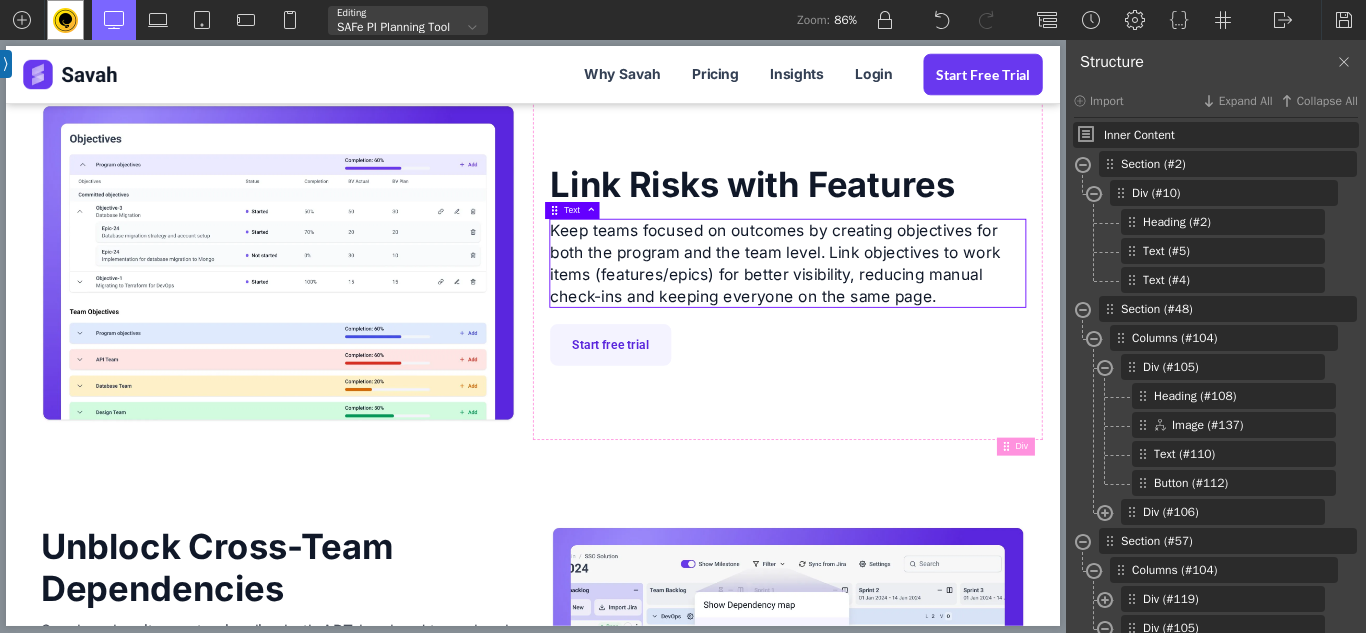 click on "Keep teams focused on outcomes by creating objectives for both the program and the team level. Link objectives to work items (features/epics) for better visibility, reducing manual check-ins and keeping everyone on the same page." at bounding box center [911, 297] 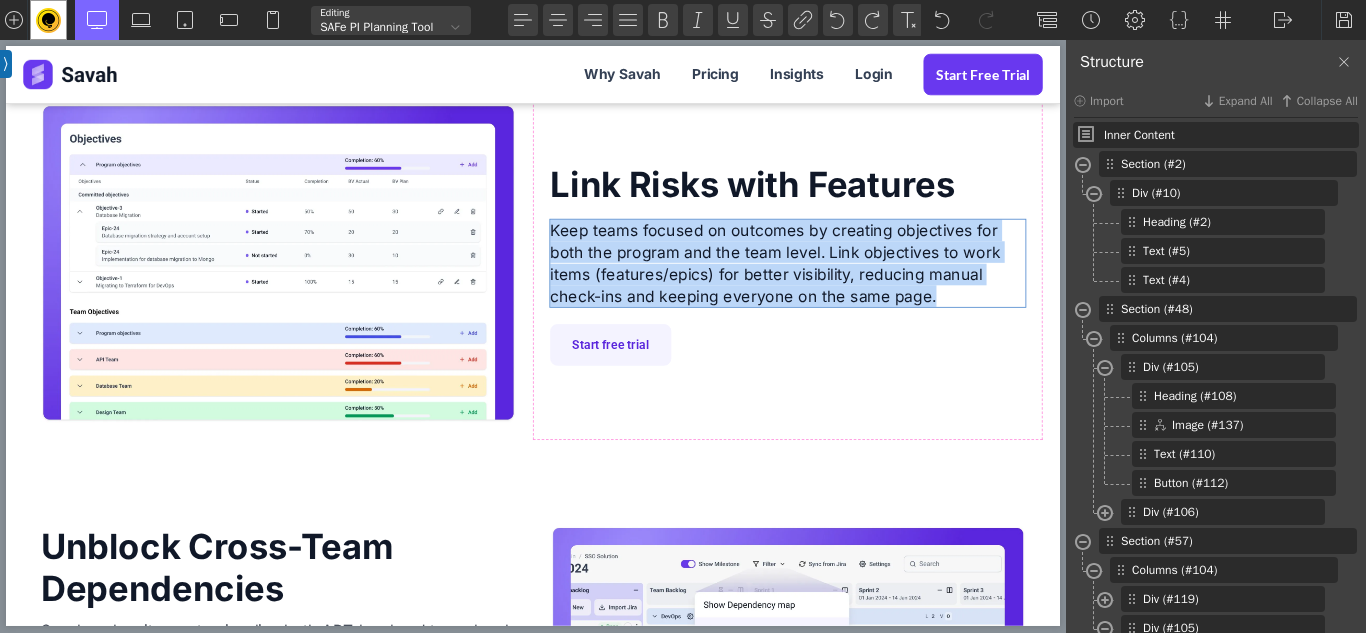 paste 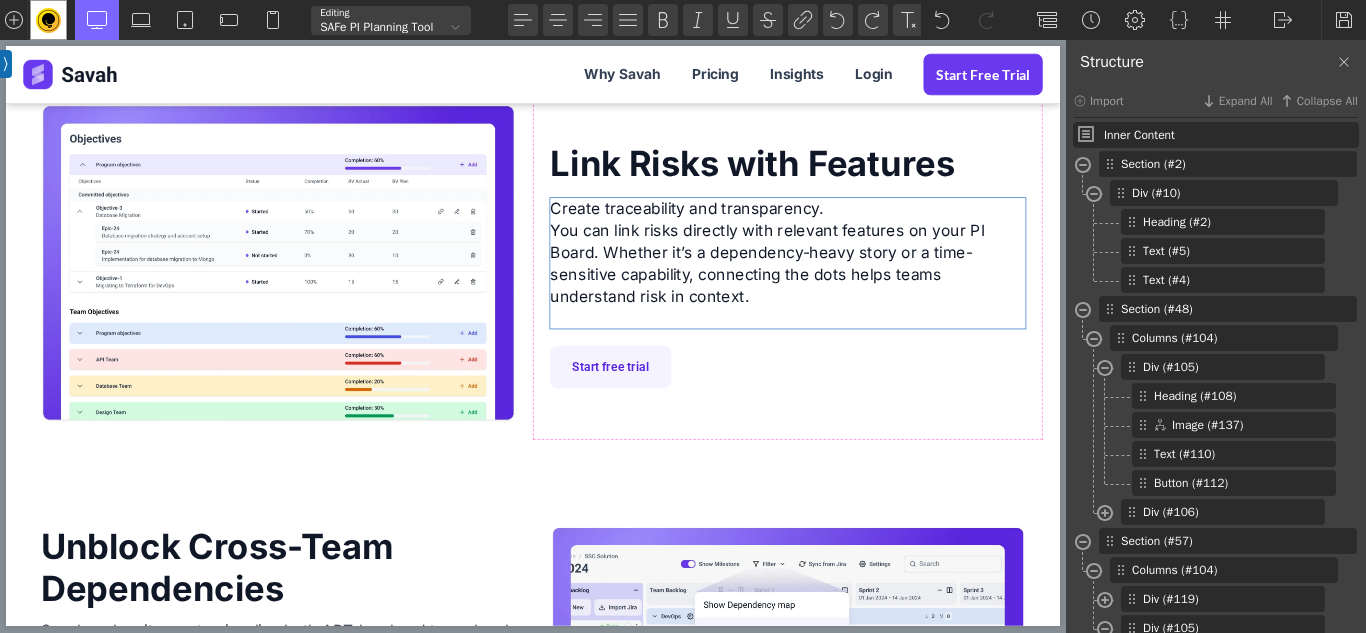 scroll, scrollTop: 1170, scrollLeft: 0, axis: vertical 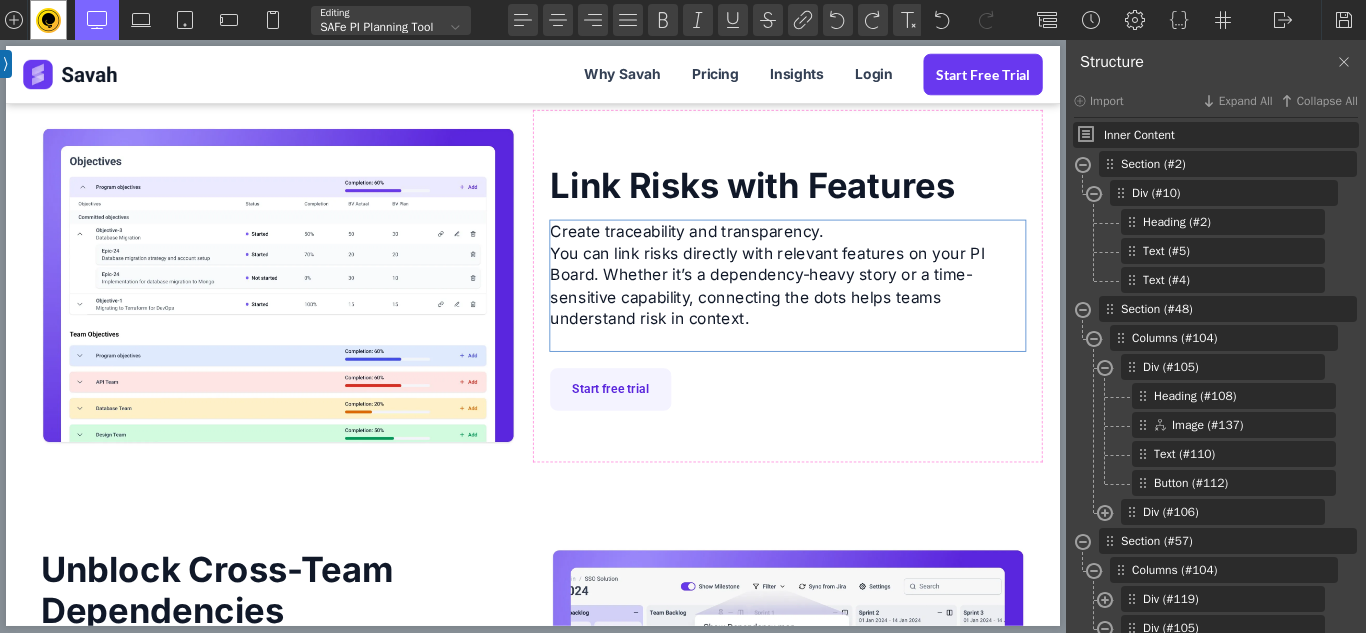 click on "Create traceability and transparency. You can link risks directly with relevant features on your PI Board. Whether it’s a dependency-heavy story or a time-sensitive capability, connecting the dots helps teams understand risk in context." at bounding box center (911, 323) 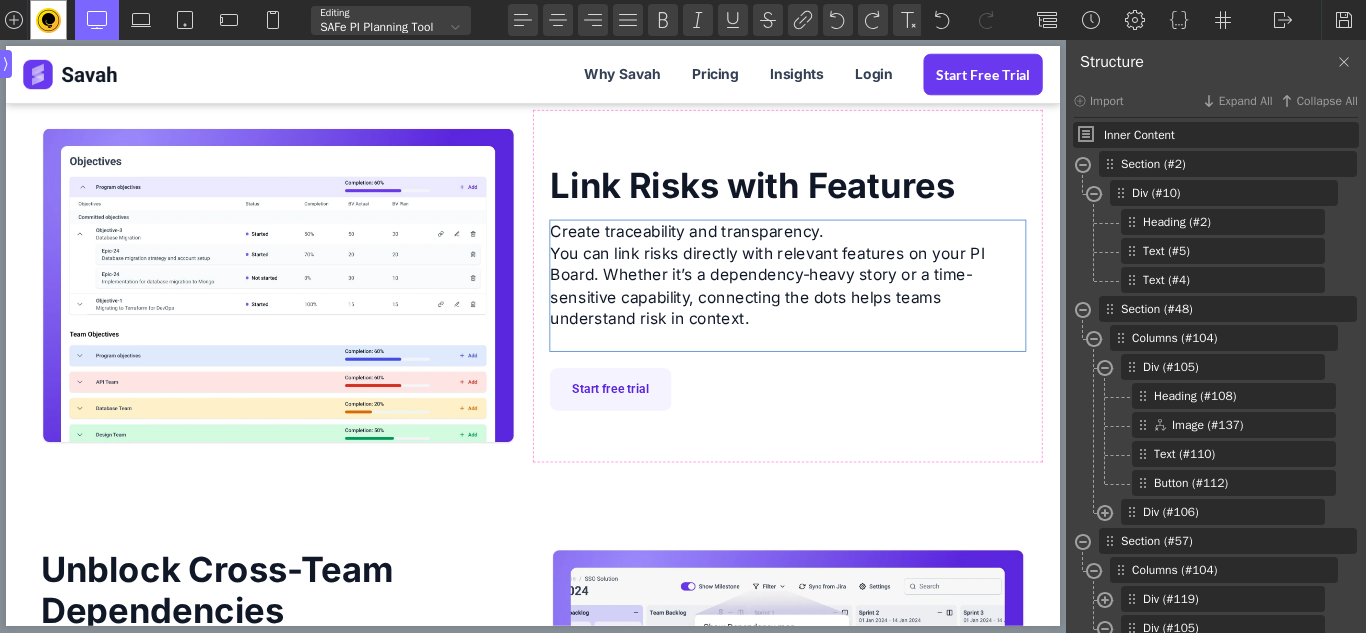 type 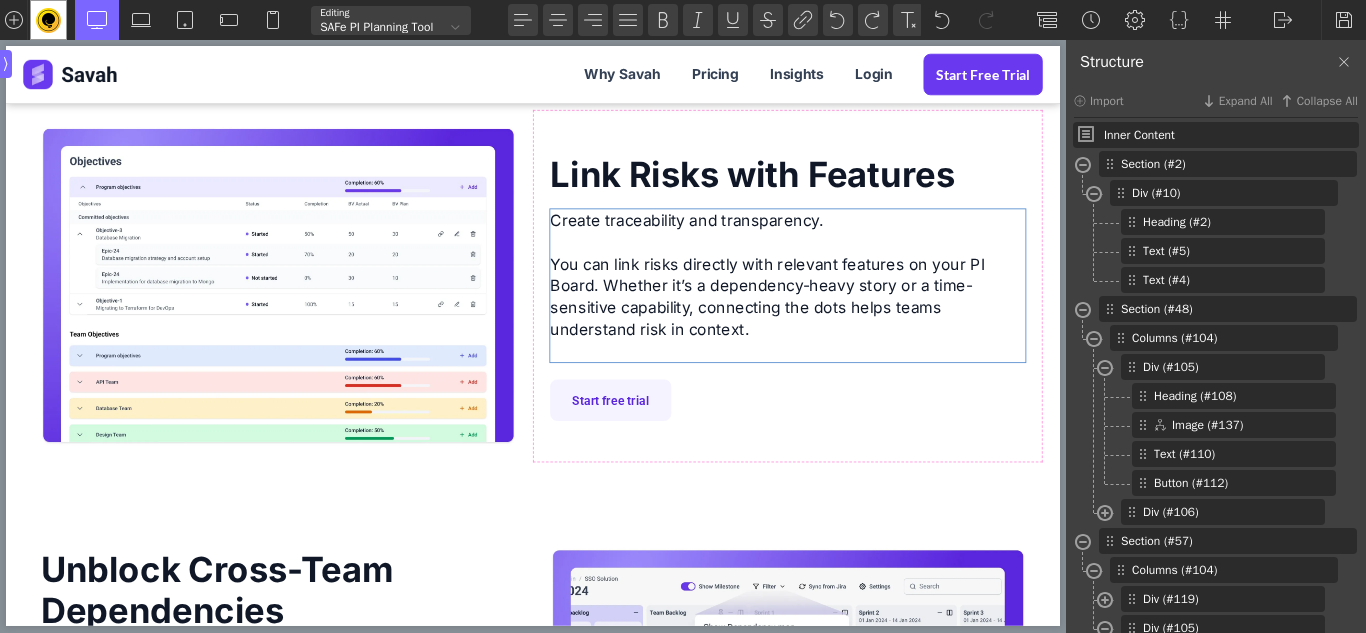 scroll, scrollTop: 1158, scrollLeft: 0, axis: vertical 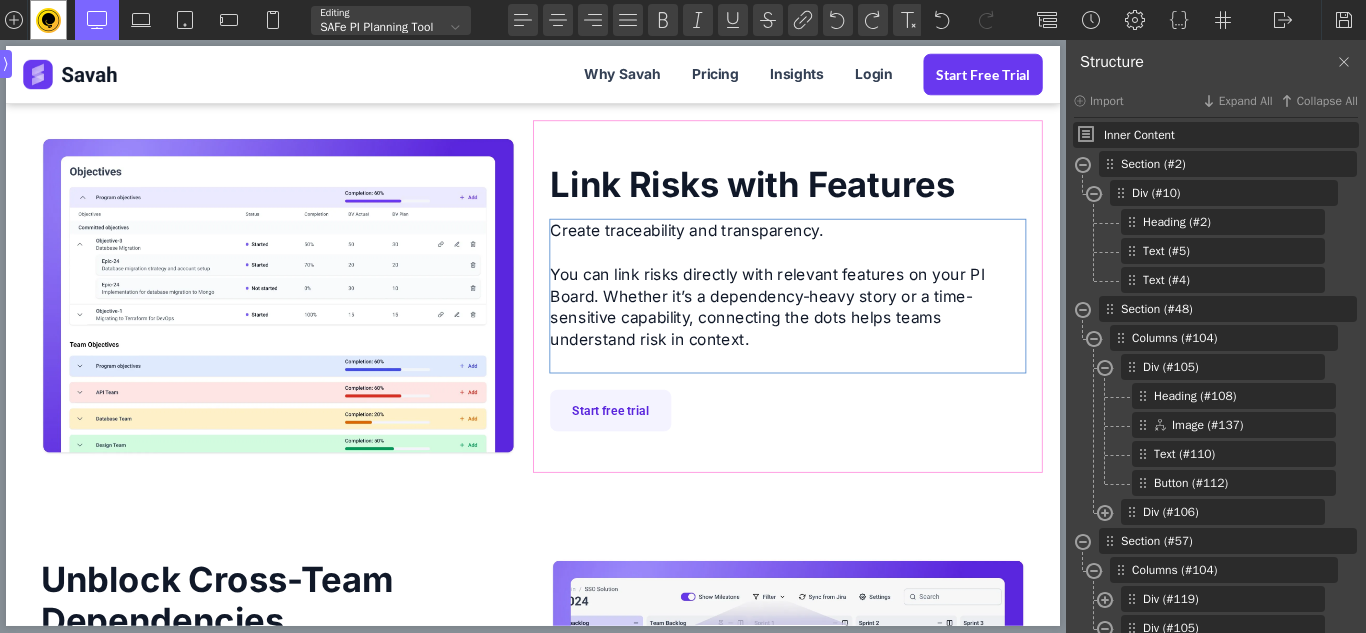 click on "Link Risks with Features Create traceability and transparency. You can link risks directly with relevant features on your PI Board. Whether it’s a dependency-heavy story or a time-sensitive capability, connecting the dots helps teams understand risk in context. Start free trial" at bounding box center (616, 336) 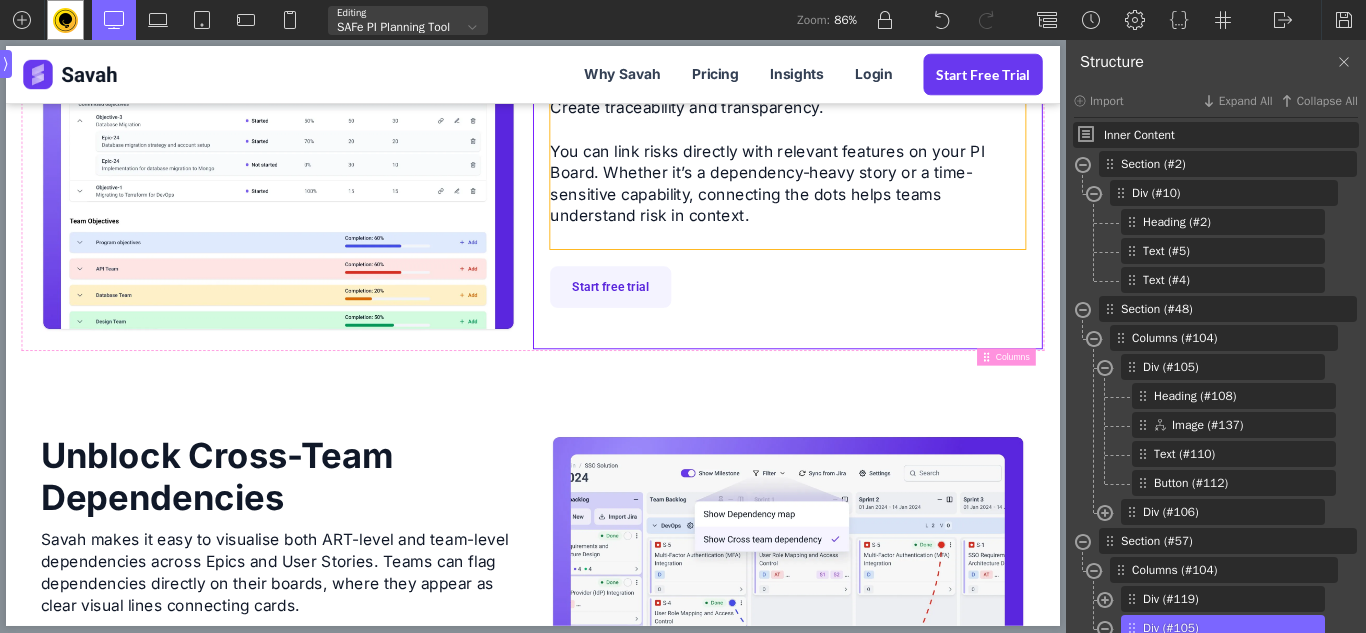 scroll, scrollTop: 1446, scrollLeft: 0, axis: vertical 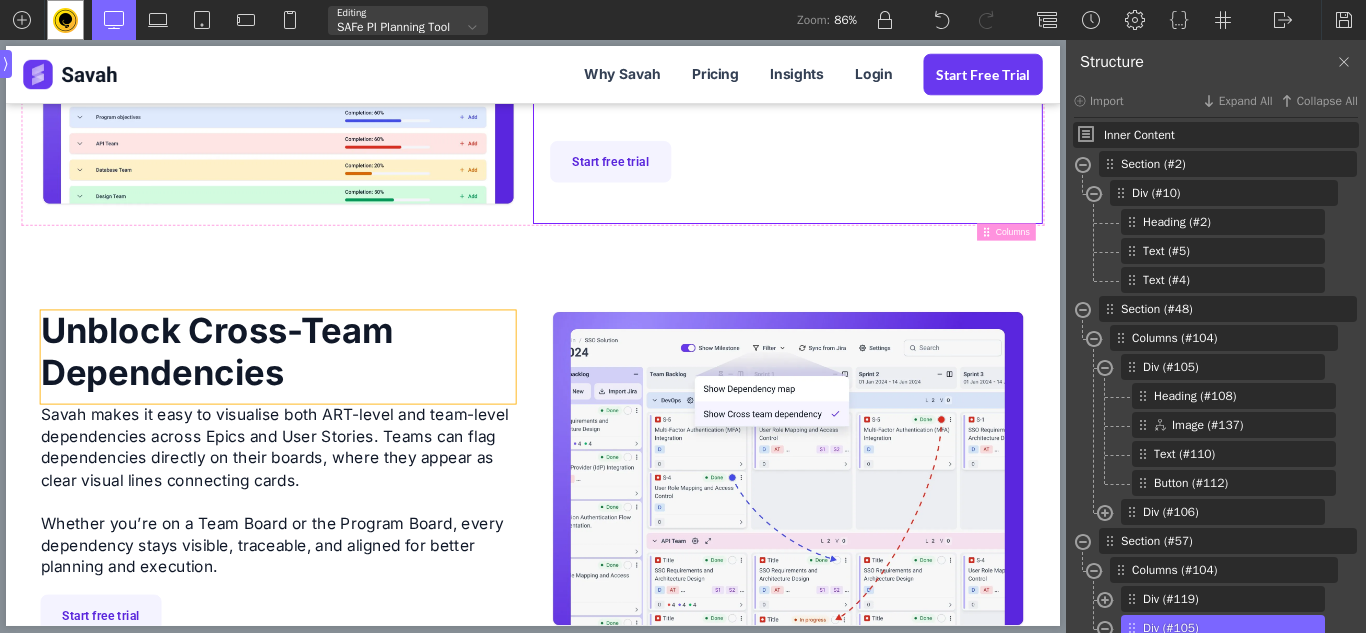 click on "Unblock Cross-Team Dependencies" at bounding box center [321, 406] 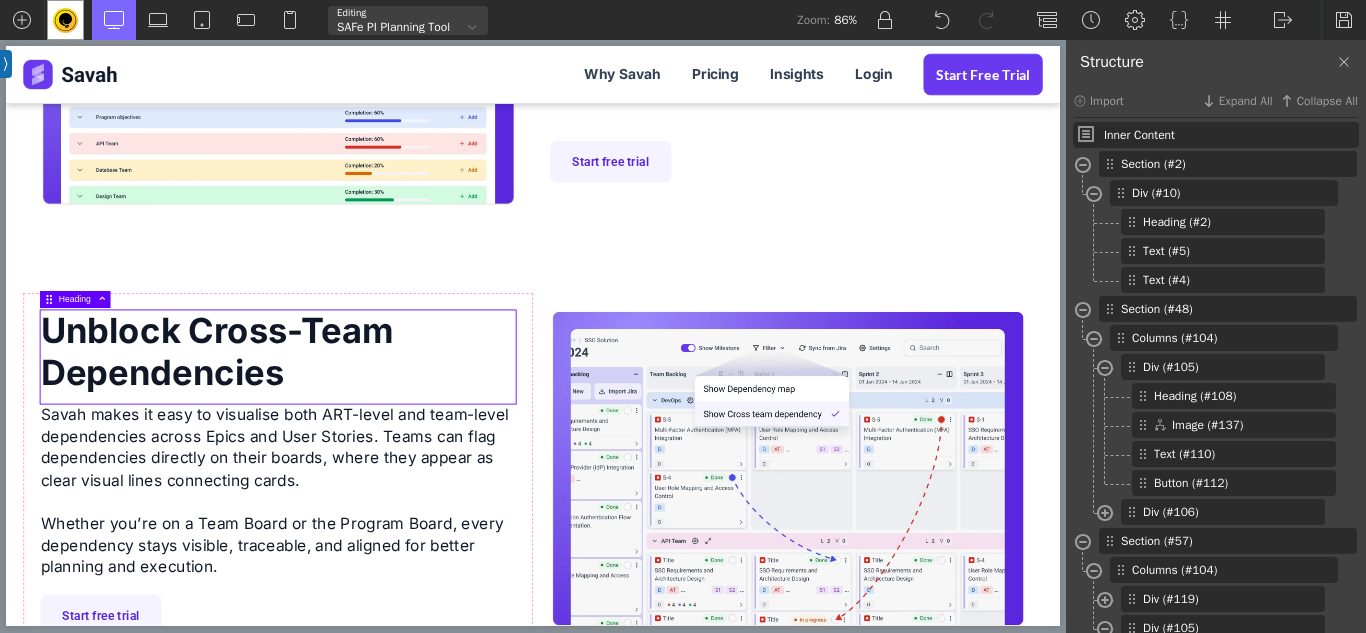 click on "Unblock Cross-Team Dependencies" at bounding box center [321, 406] 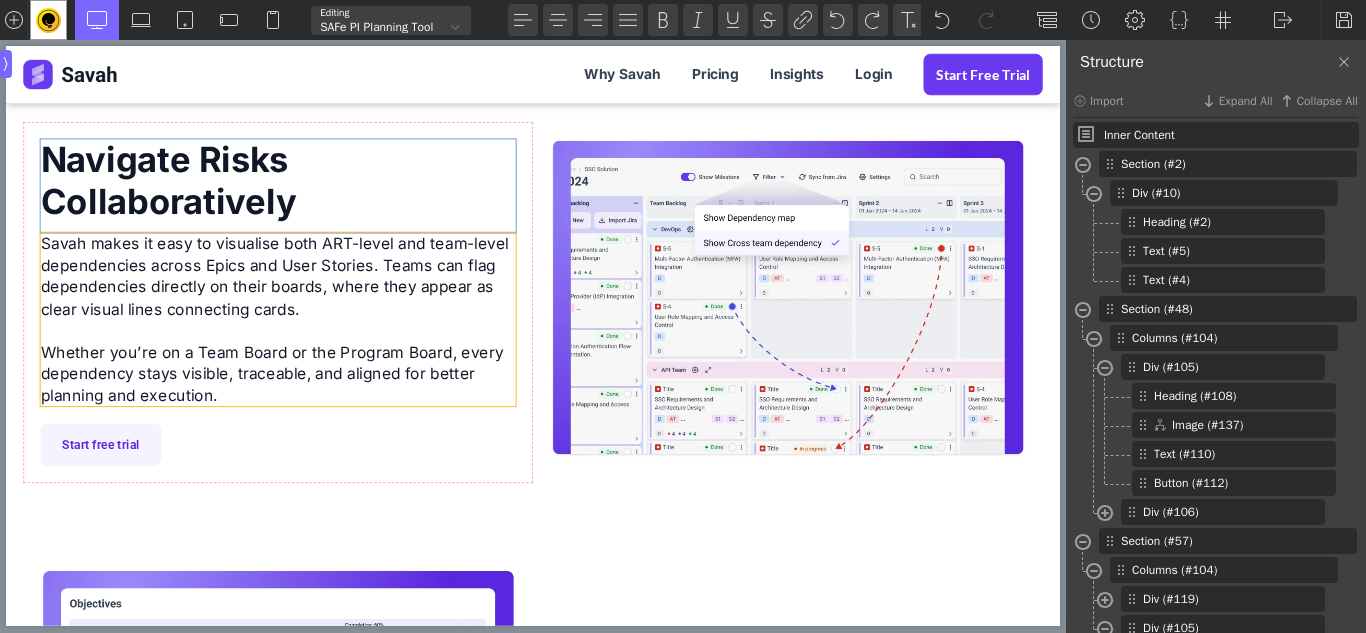 scroll, scrollTop: 1646, scrollLeft: 0, axis: vertical 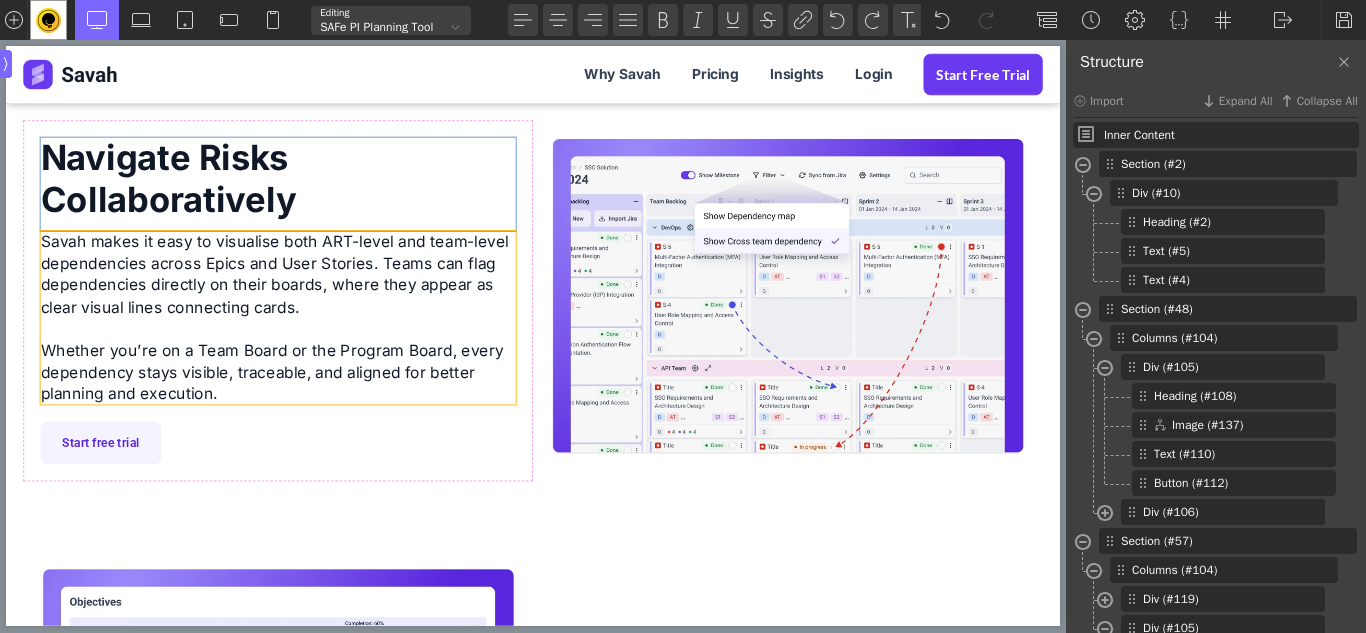 click on "Savah makes it easy to visualise both ART-level and team-level dependencies across Epics and User Stories. Teams can flag dependencies directly on their boards, where they appear as clear visual lines connecting cards.   Whether you’re on a Team Board or the Program Board, every dependency stays visible, traceable, and aligned for better planning and execution." at bounding box center (321, 361) 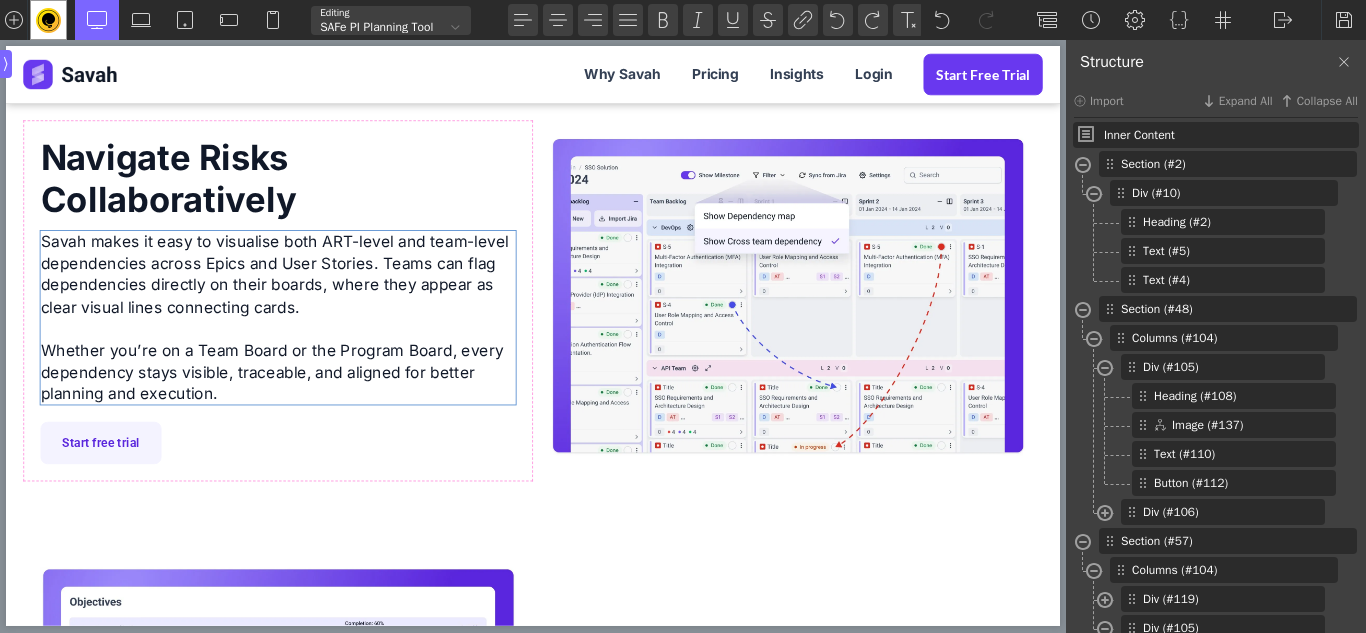 scroll, scrollTop: 1687, scrollLeft: 0, axis: vertical 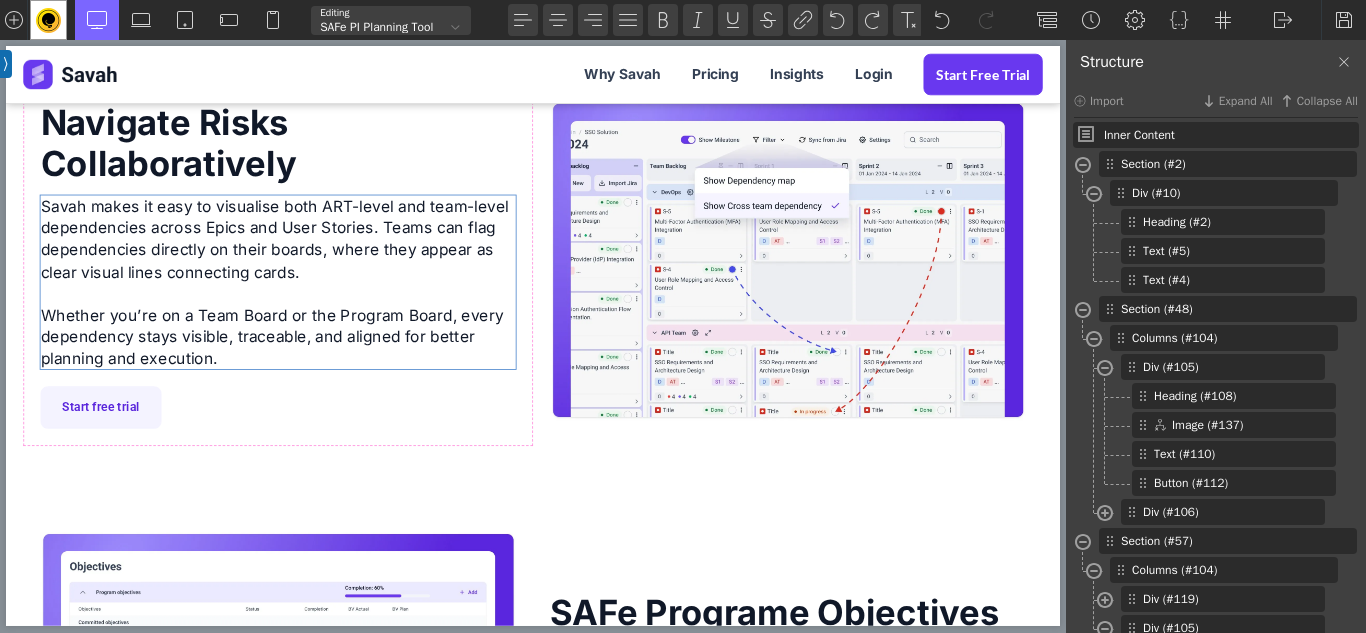 click on "Savah makes it easy to visualise both ART-level and team-level dependencies across Epics and User Stories. Teams can flag dependencies directly on their boards, where they appear as clear visual lines connecting cards.   Whether you’re on a Team Board or the Program Board, every dependency stays visible, traceable, and aligned for better planning and execution." at bounding box center (321, 320) 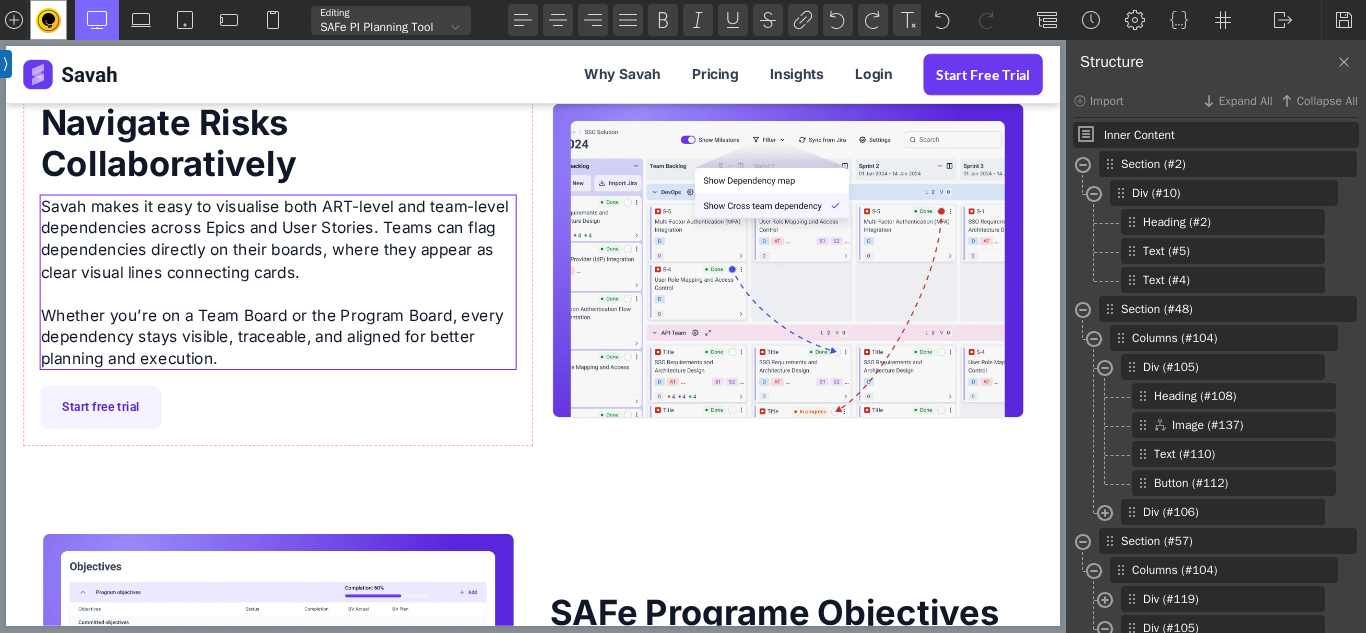 click on "Savah makes it easy to visualise both ART-level and team-level dependencies across Epics and User Stories. Teams can flag dependencies directly on their boards, where they appear as clear visual lines connecting cards.   Whether you’re on a Team Board or the Program Board, every dependency stays visible, traceable, and aligned for better planning and execution." at bounding box center [321, 320] 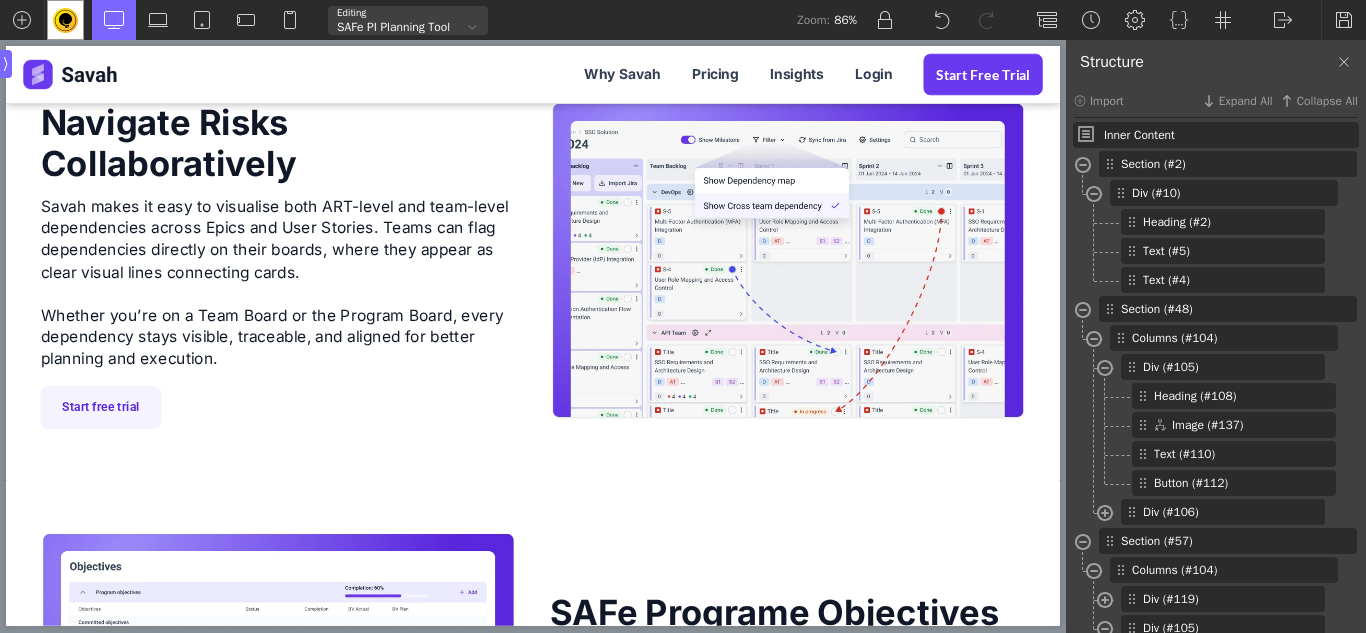 click on "Savah makes it easy to visualise both ART-level and team-level dependencies across Epics and User Stories. Teams can flag dependencies directly on their boards, where they appear as clear visual lines connecting cards.   Whether you’re on a Team Board or the Program Board, every dependency stays visible, traceable, and aligned for better planning and execution." at bounding box center [321, 320] 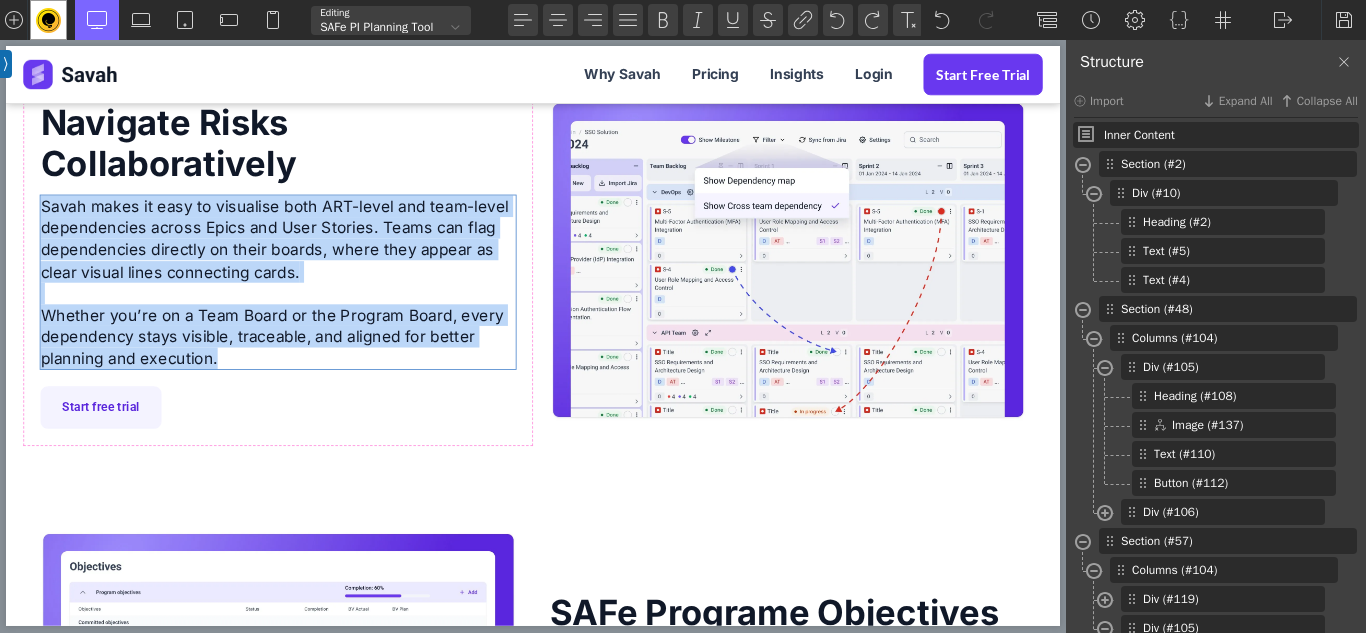drag, startPoint x: 49, startPoint y: 232, endPoint x: 347, endPoint y: 401, distance: 342.58575 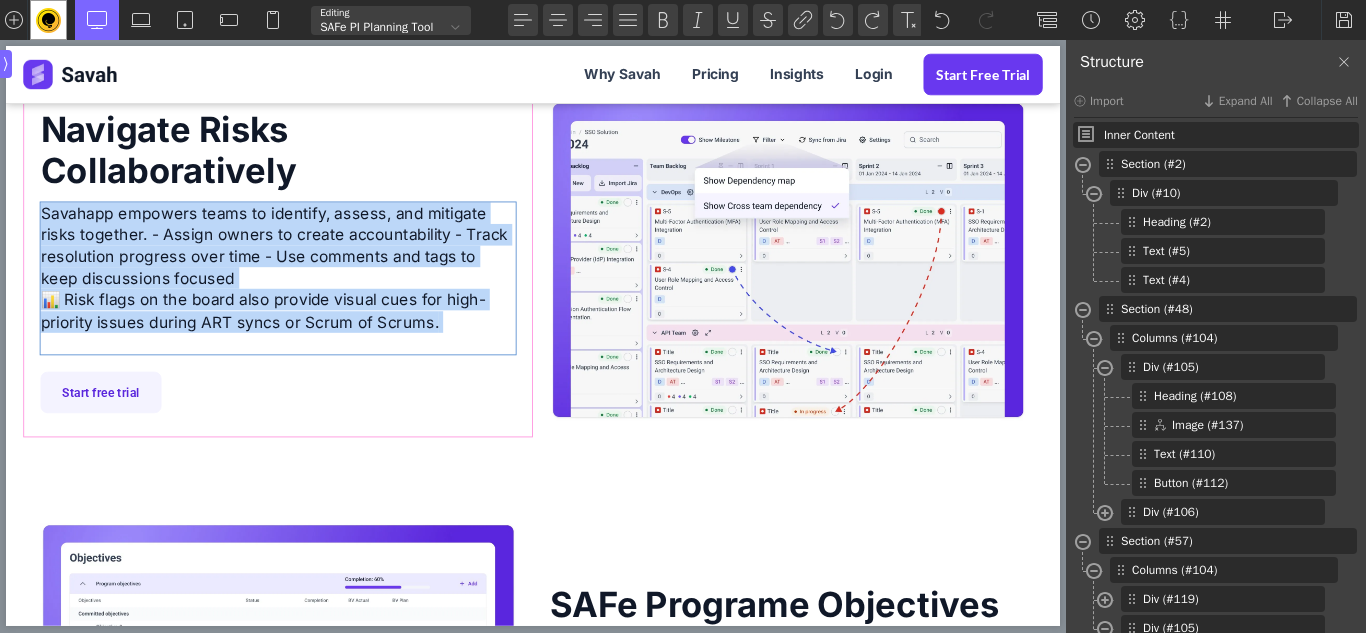 scroll, scrollTop: 1693, scrollLeft: 0, axis: vertical 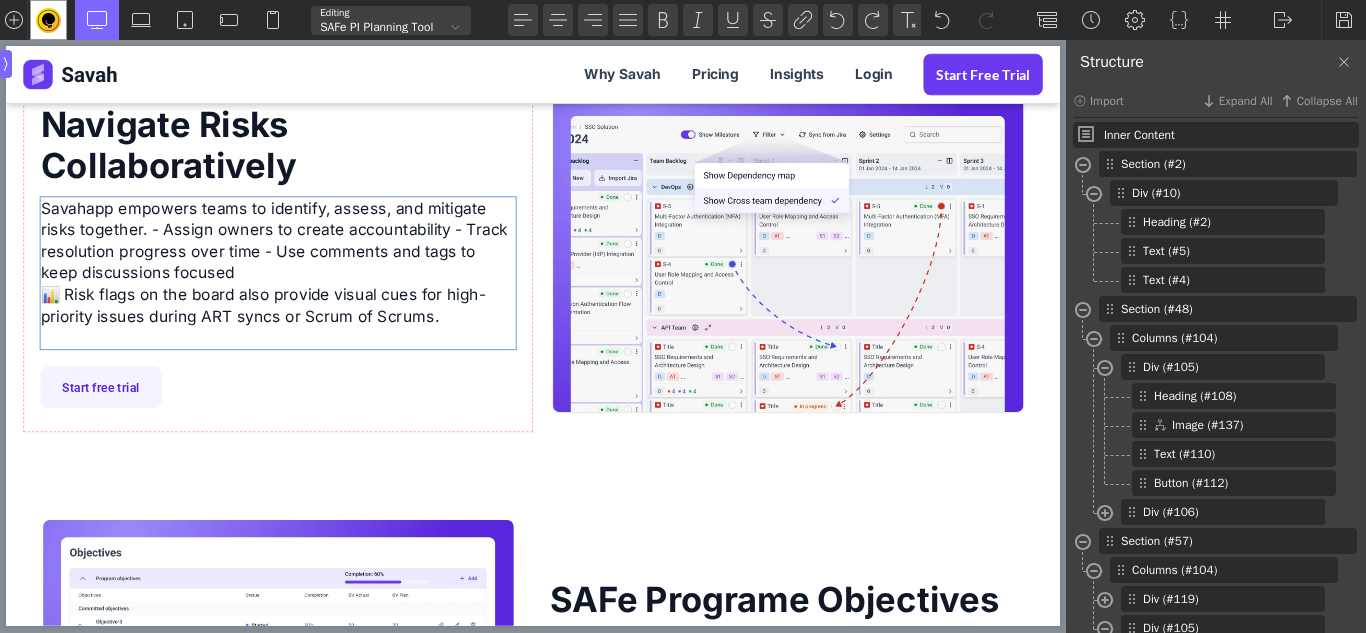 click on "Savahapp empowers teams to identify, assess, and mitigate risks together. - Assign owners to create accountability - Track resolution progress over time - Use comments and tags to keep discussions focused 📊 Risk flags on the board also provide visual cues for high-priority issues during ART syncs or Scrum of Scrums." at bounding box center [321, 309] 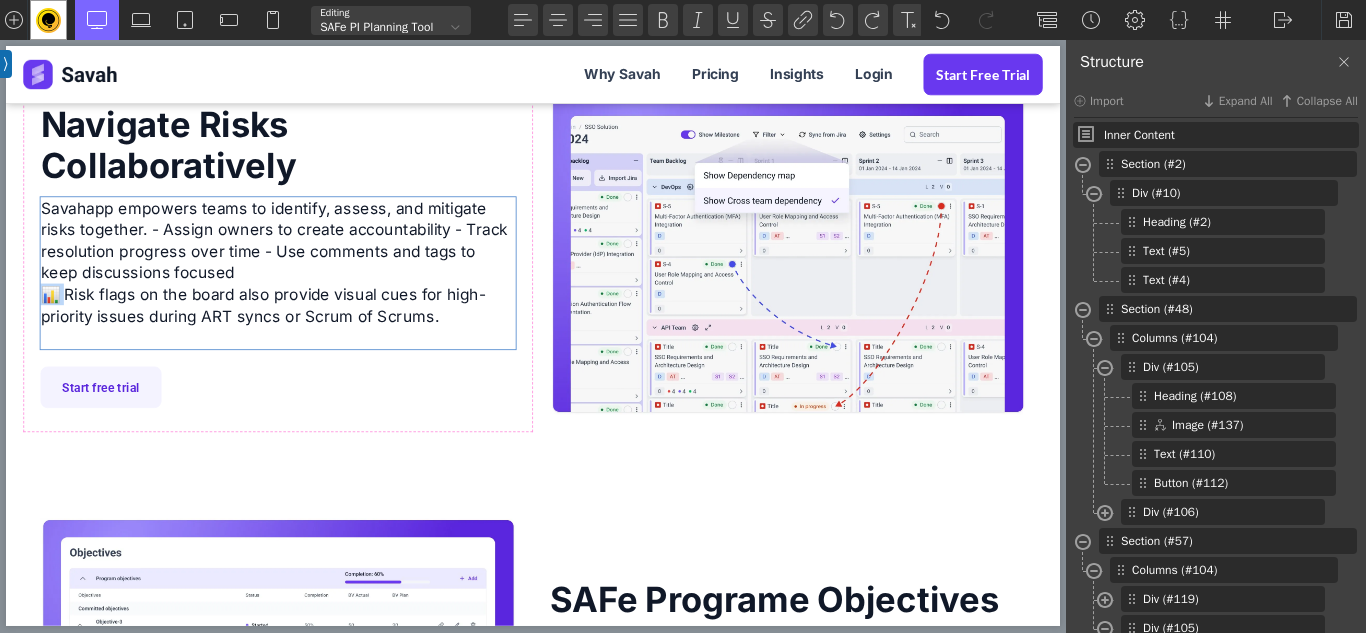 type 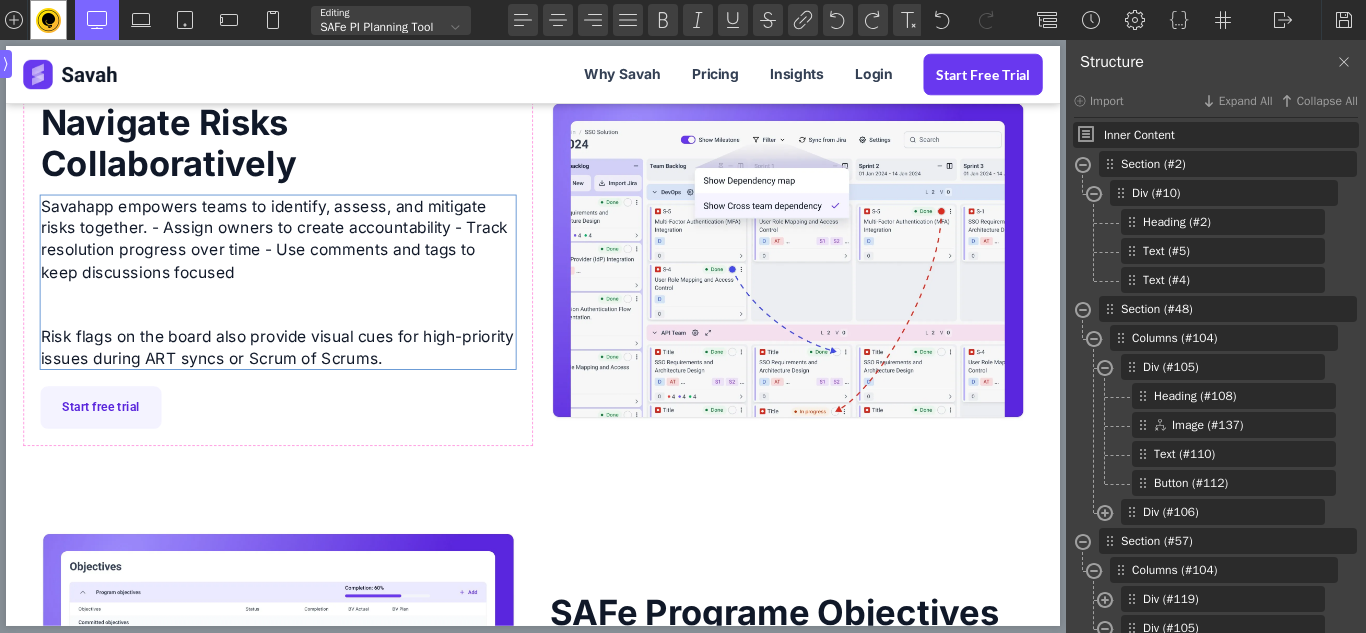 scroll, scrollTop: 1693, scrollLeft: 0, axis: vertical 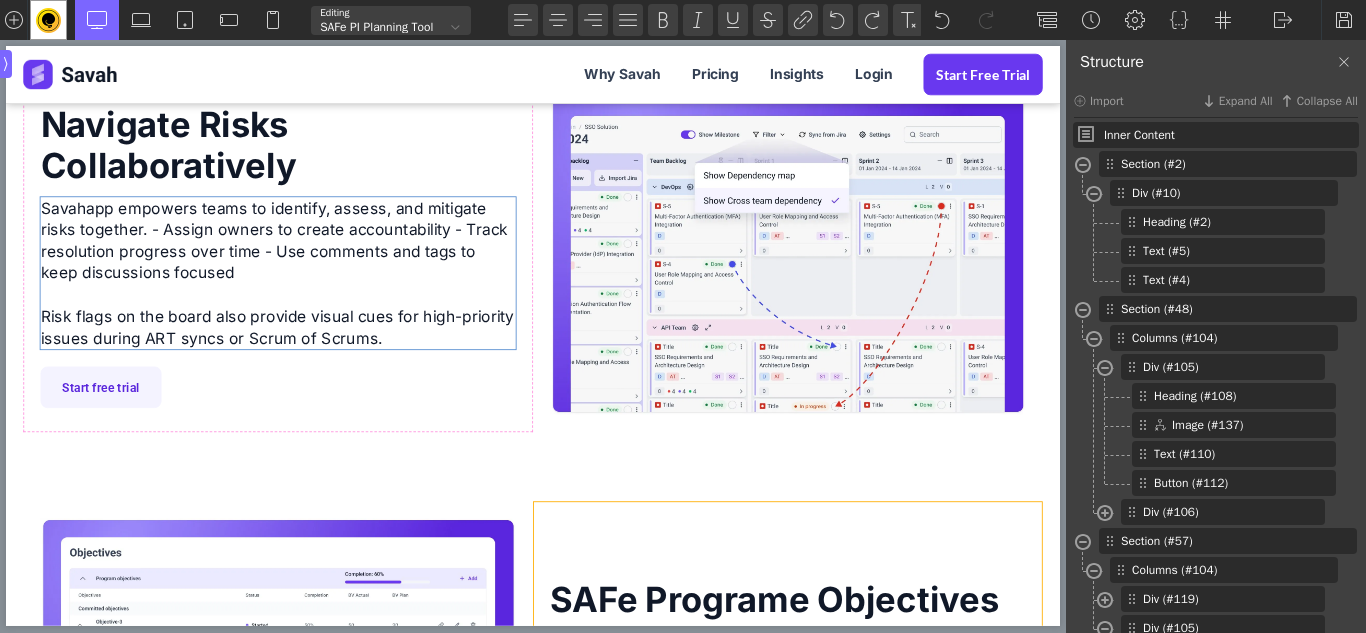 click on "SAFe Programe Objectives  Keep teams focused on outcomes by creating objectives for both the program and the team level. Link objectives to work items (features/epics) for better visibility, reducing manual check-ins and keeping everyone on the same page. Start free trial" at bounding box center [911, 777] 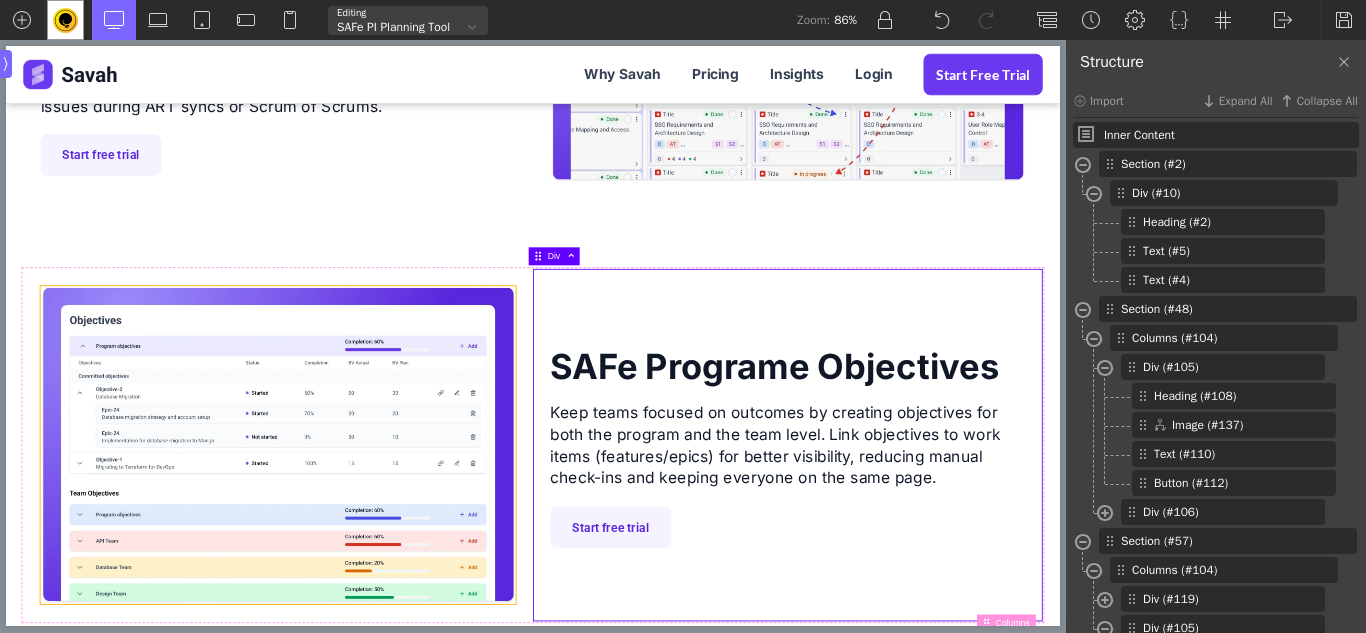 scroll, scrollTop: 1993, scrollLeft: 0, axis: vertical 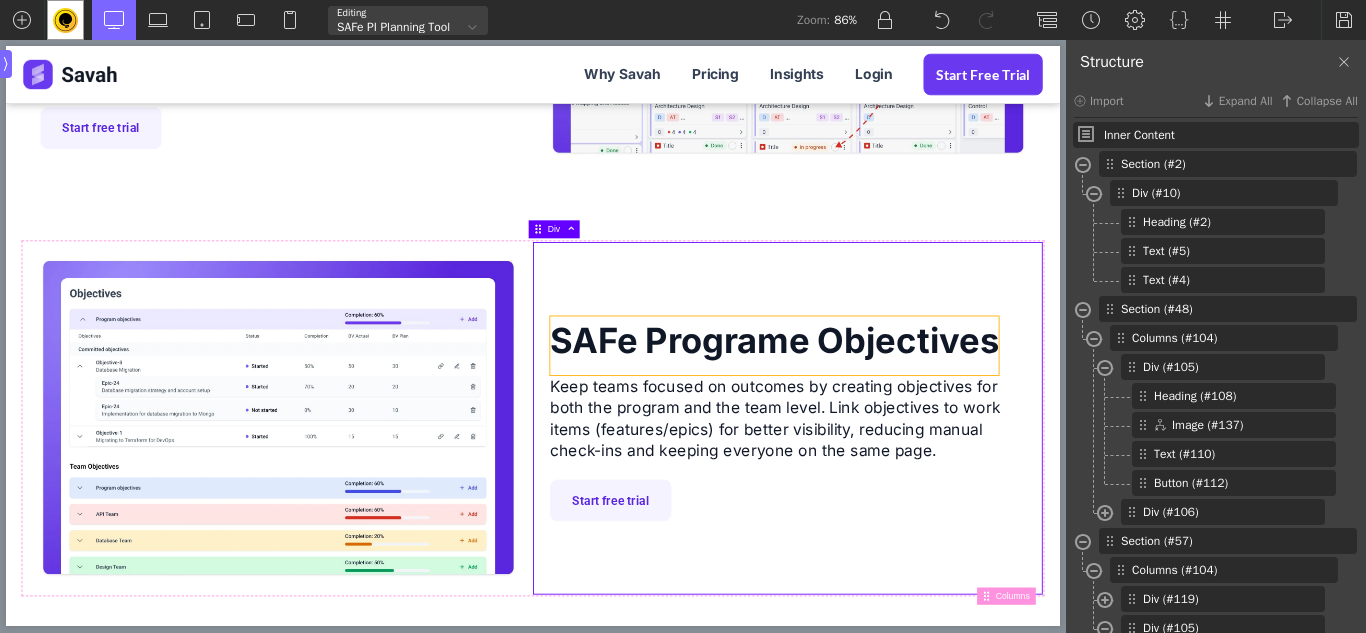 click on "SAFe Programe Objectives" at bounding box center [895, 393] 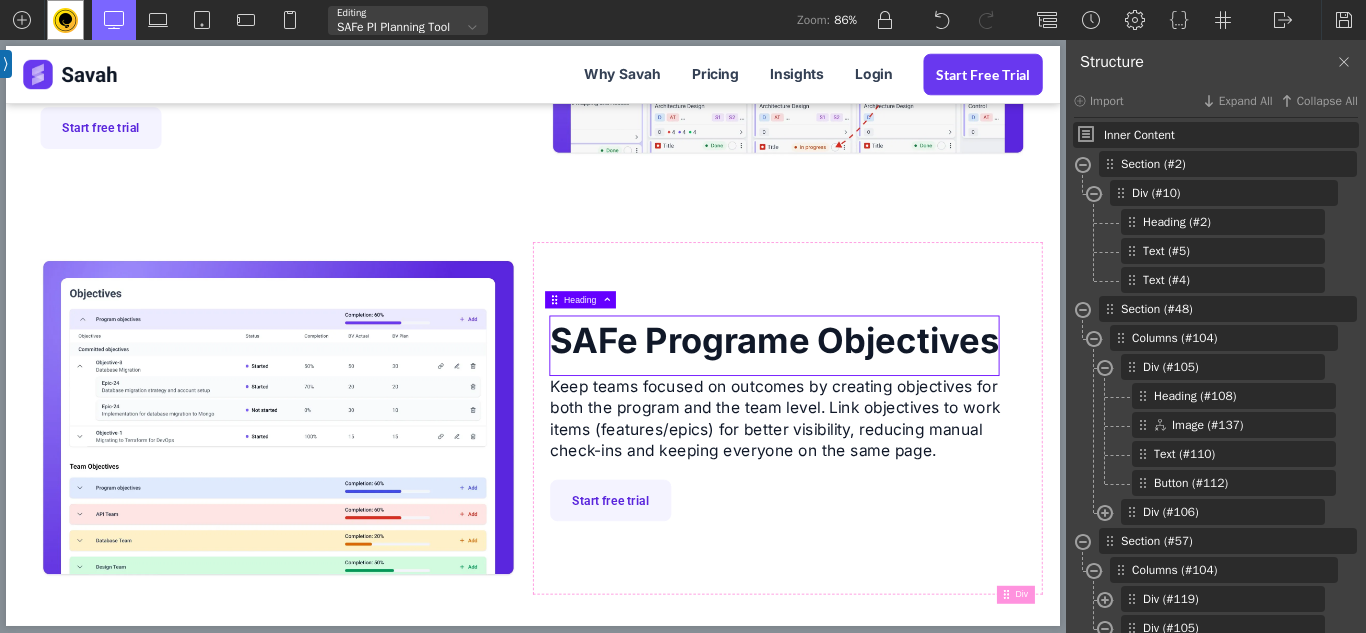 click on "SAFe Programe Objectives" at bounding box center (895, 393) 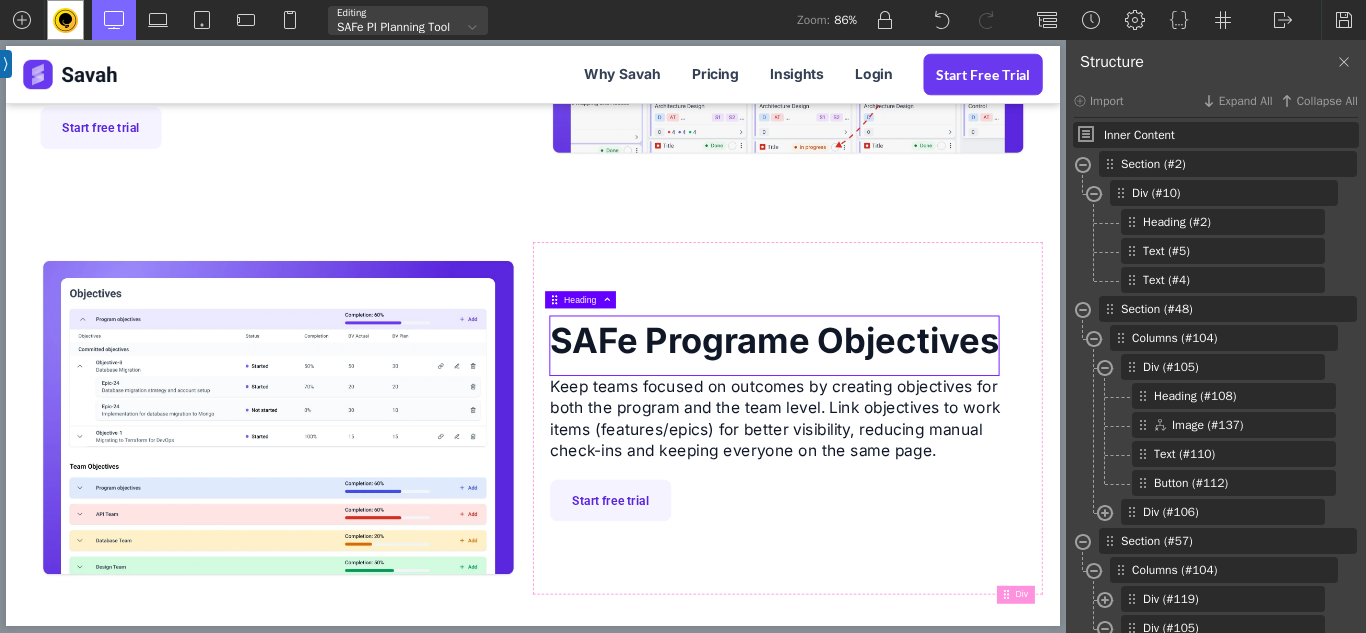click on "SAFe Programe Objectives" at bounding box center [895, 393] 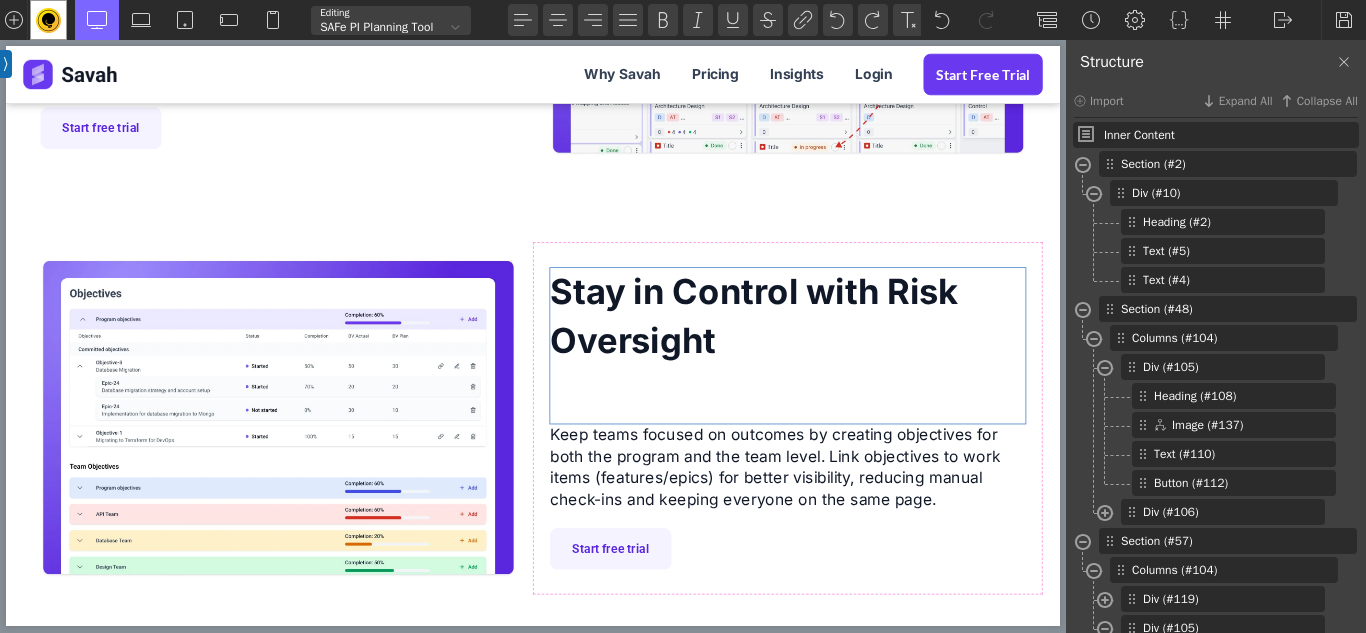 scroll, scrollTop: 1937, scrollLeft: 0, axis: vertical 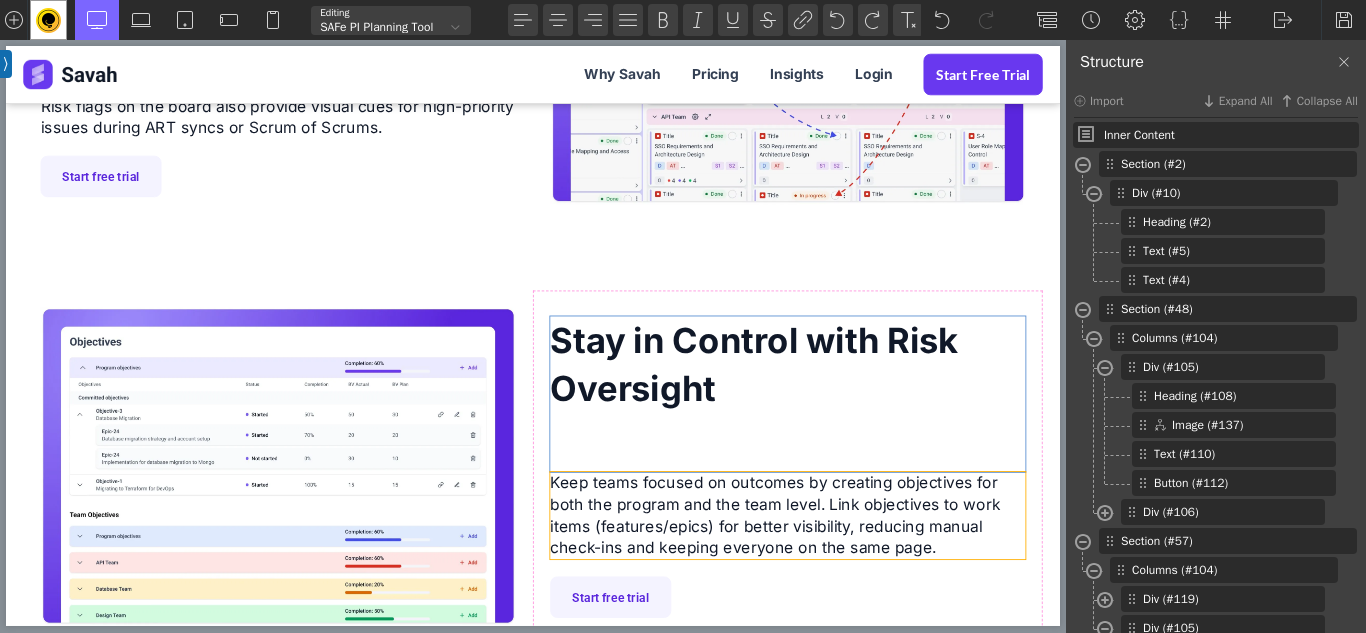 click on "Stay in Control with Risk Oversight Keep teams focused on outcomes by creating objectives for both the program and the team level. Link objectives to work items (features/epics) for better visibility, reducing manual check-ins and keeping everyone on the same page. Start free trial" at bounding box center (911, 533) 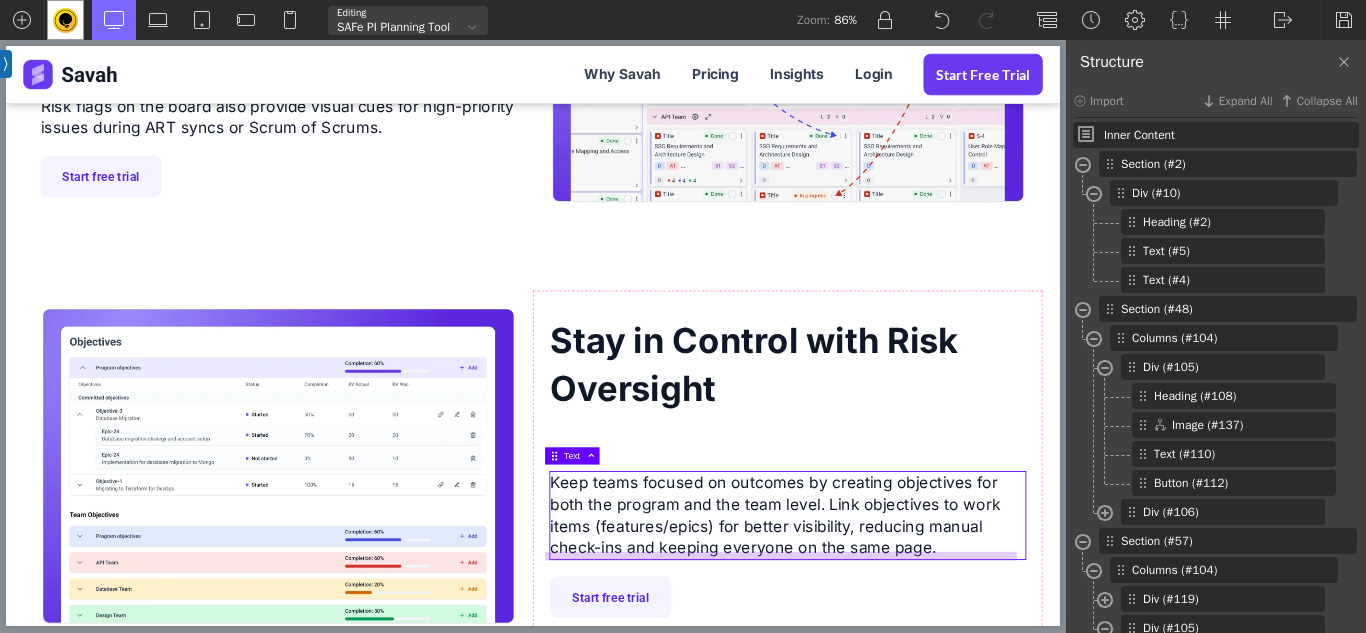 scroll, scrollTop: 2021, scrollLeft: 0, axis: vertical 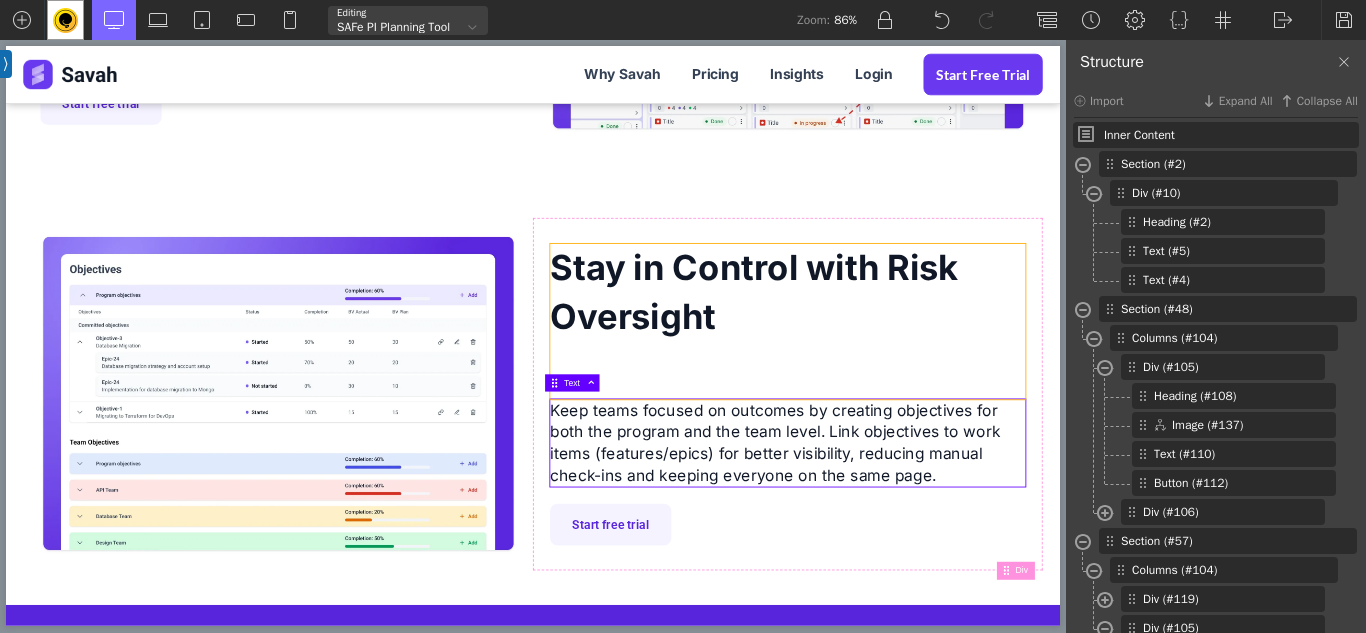click on "Stay in Control with Risk Oversight" at bounding box center (911, 365) 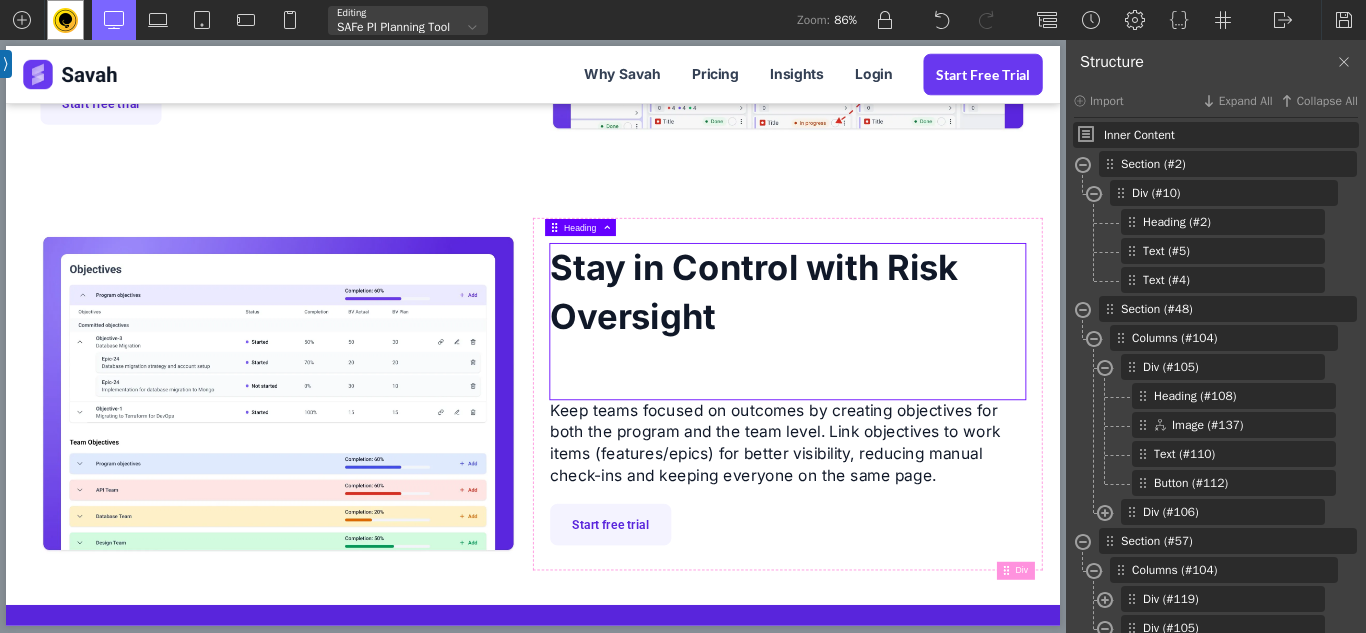 click on "Stay in Control with Risk Oversight" at bounding box center [911, 365] 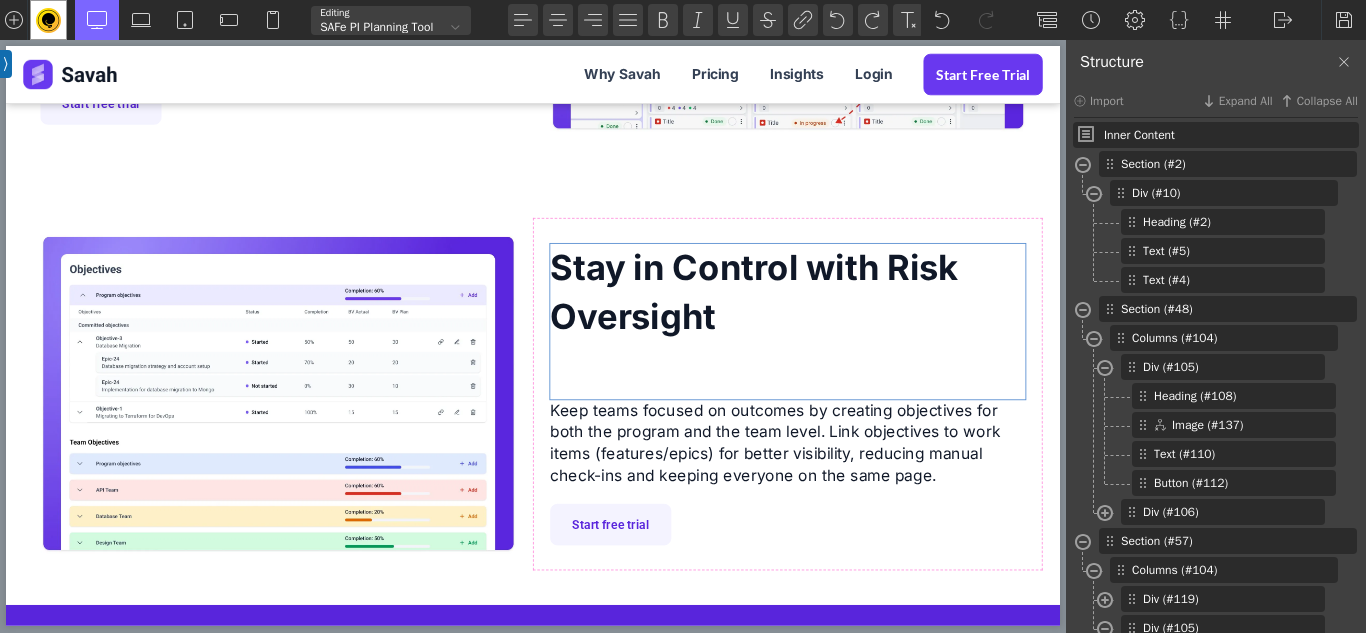 click on "Stay in Control with Risk Oversight" at bounding box center (911, 365) 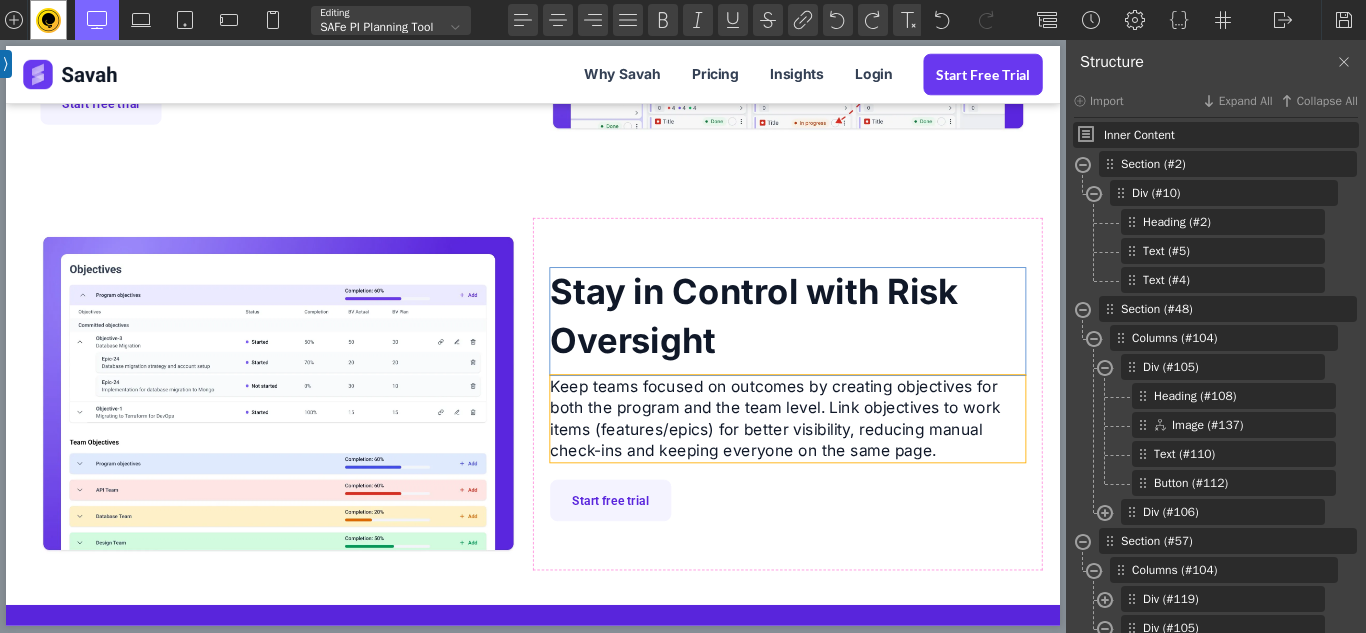 scroll, scrollTop: 2049, scrollLeft: 0, axis: vertical 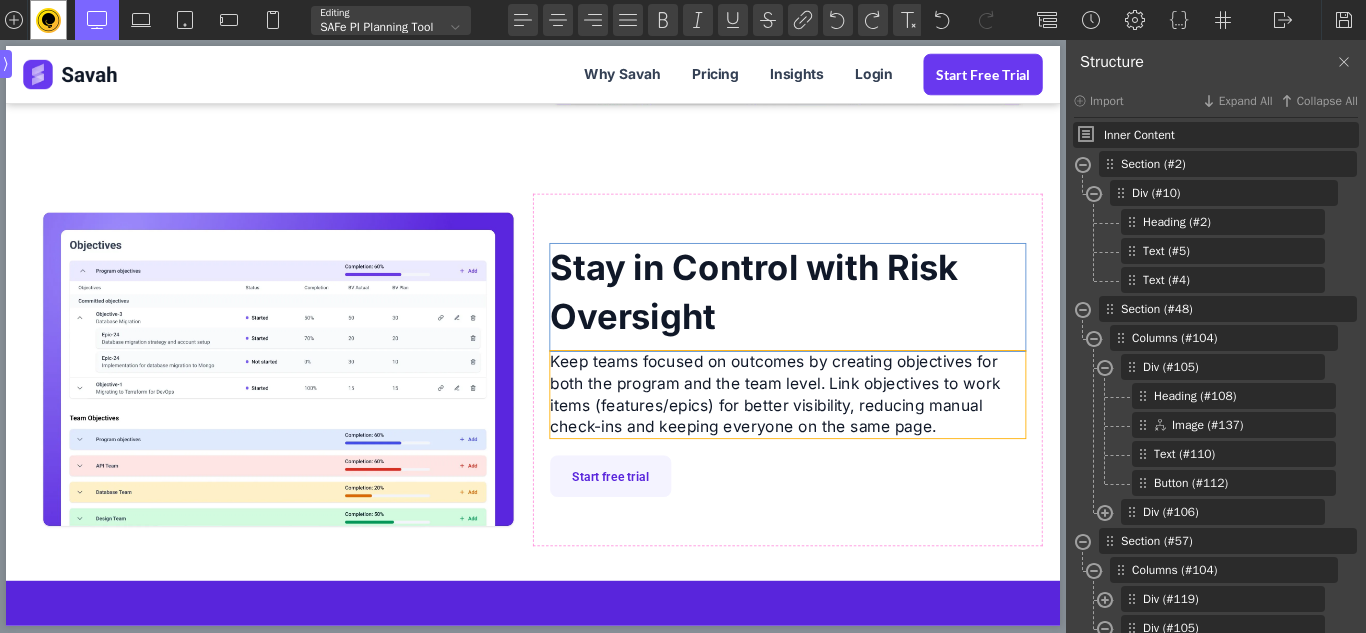 click on "Stay in Control with Risk Oversight Keep teams focused on outcomes by creating objectives for both the program and the team level. Link objectives to work items (features/epics) for better visibility, reducing manual check-ins and keeping everyone on the same page. Start free trial" at bounding box center [911, 421] 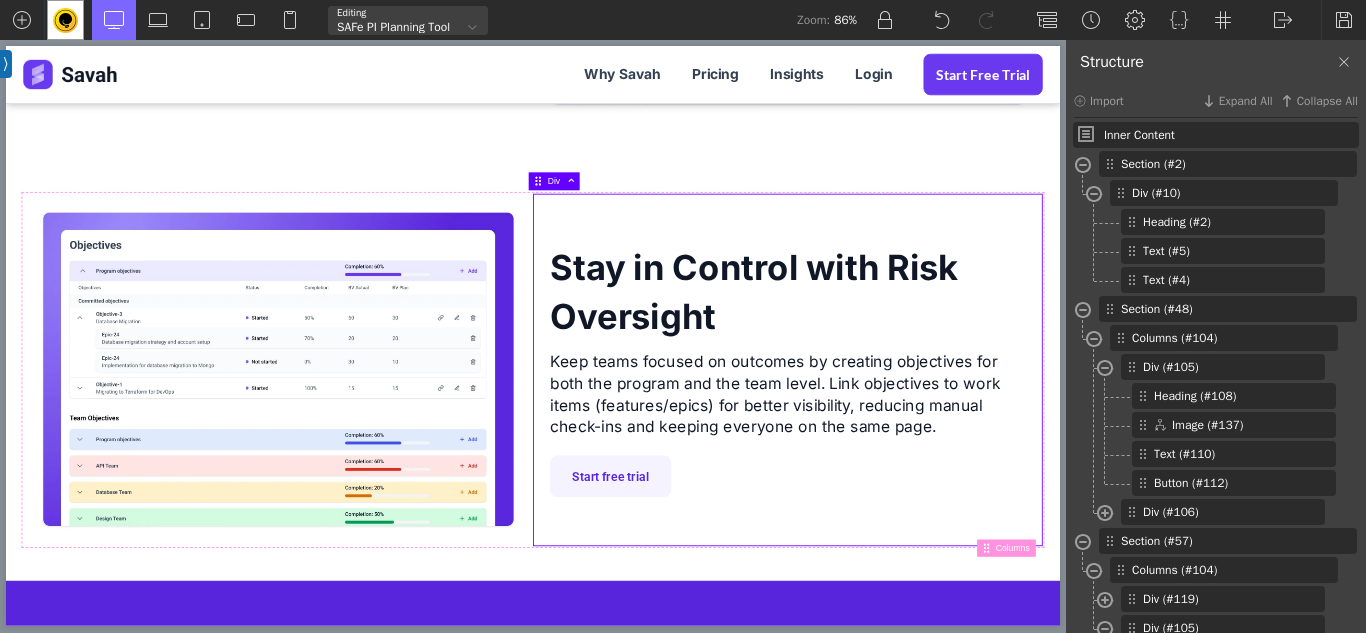click on "Keep teams focused on outcomes by creating objectives for both the program and the team level. Link objectives to work items (features/epics) for better visibility, reducing manual check-ins and keeping everyone on the same page." at bounding box center (911, 449) 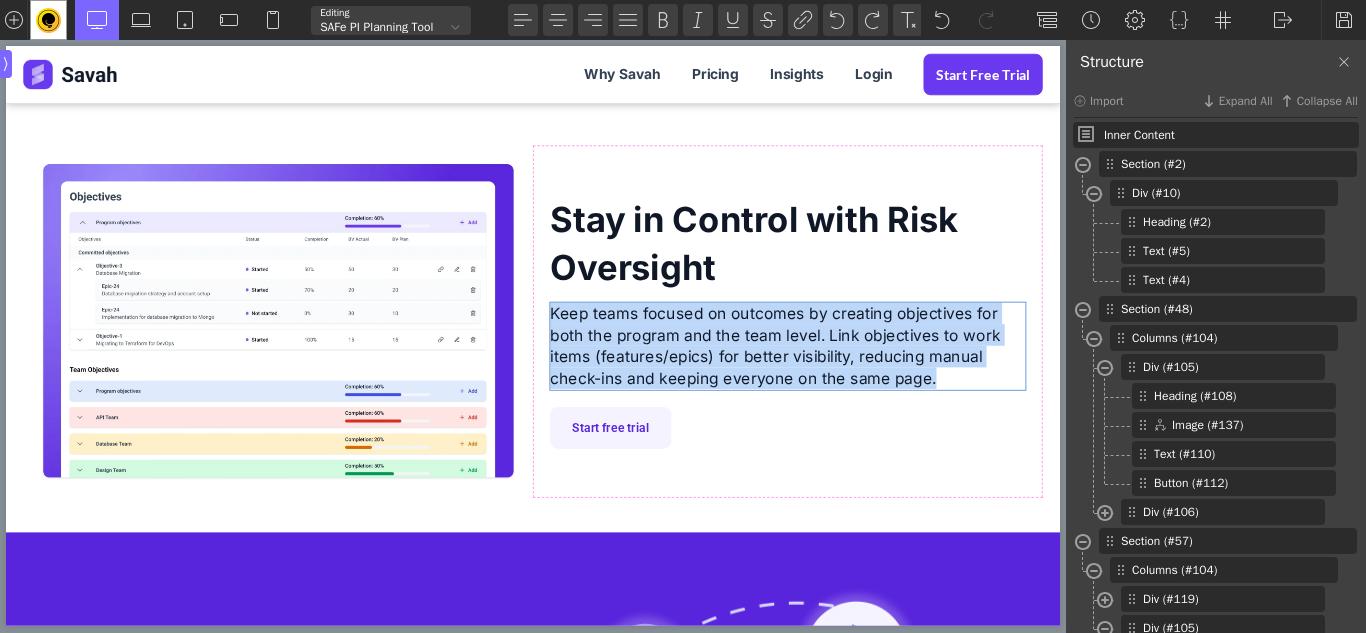 paste 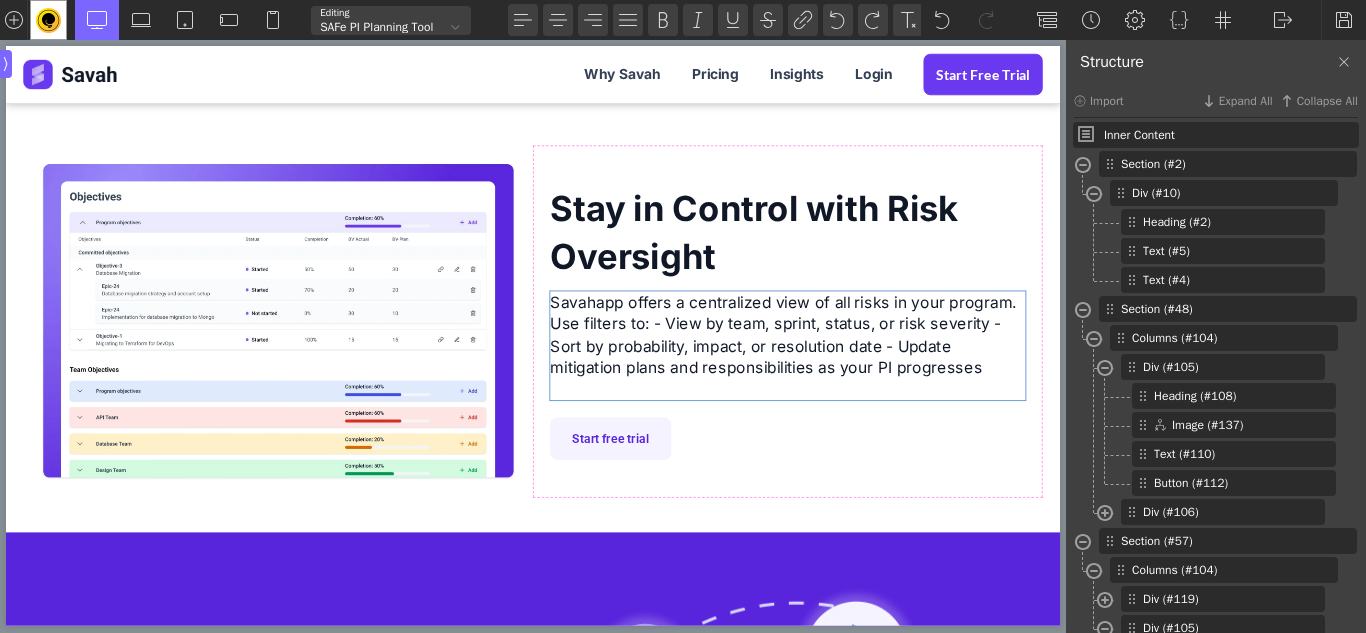scroll, scrollTop: 2093, scrollLeft: 0, axis: vertical 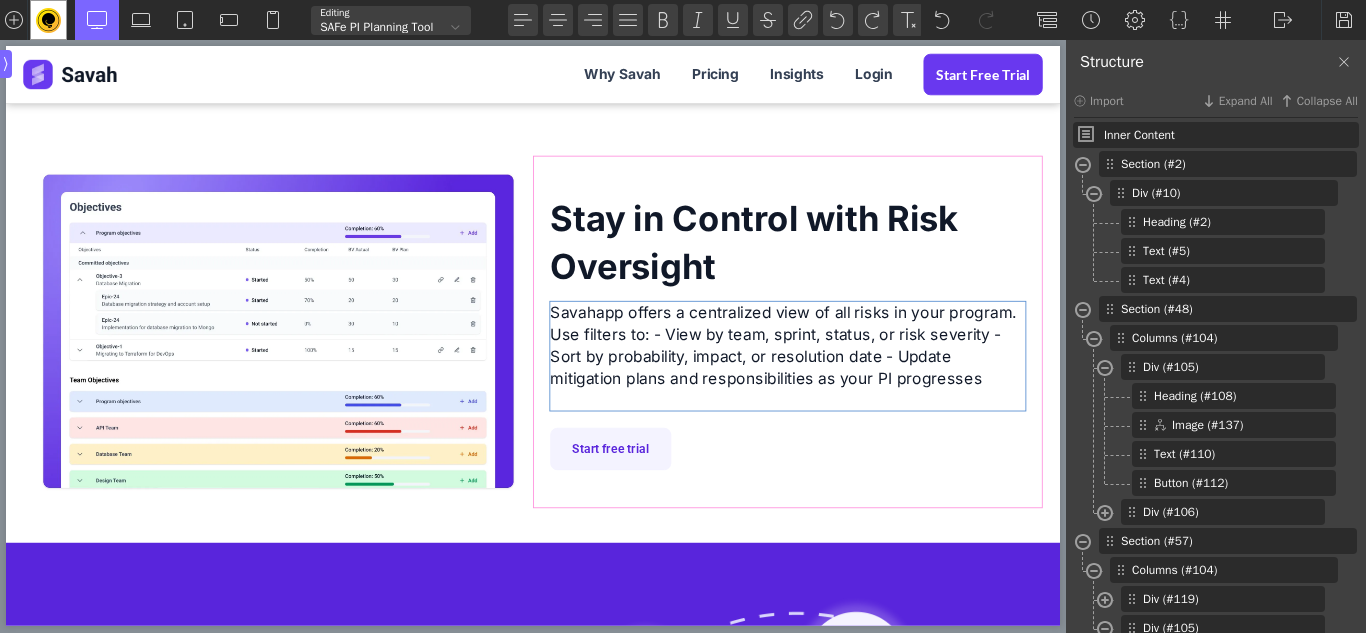 type 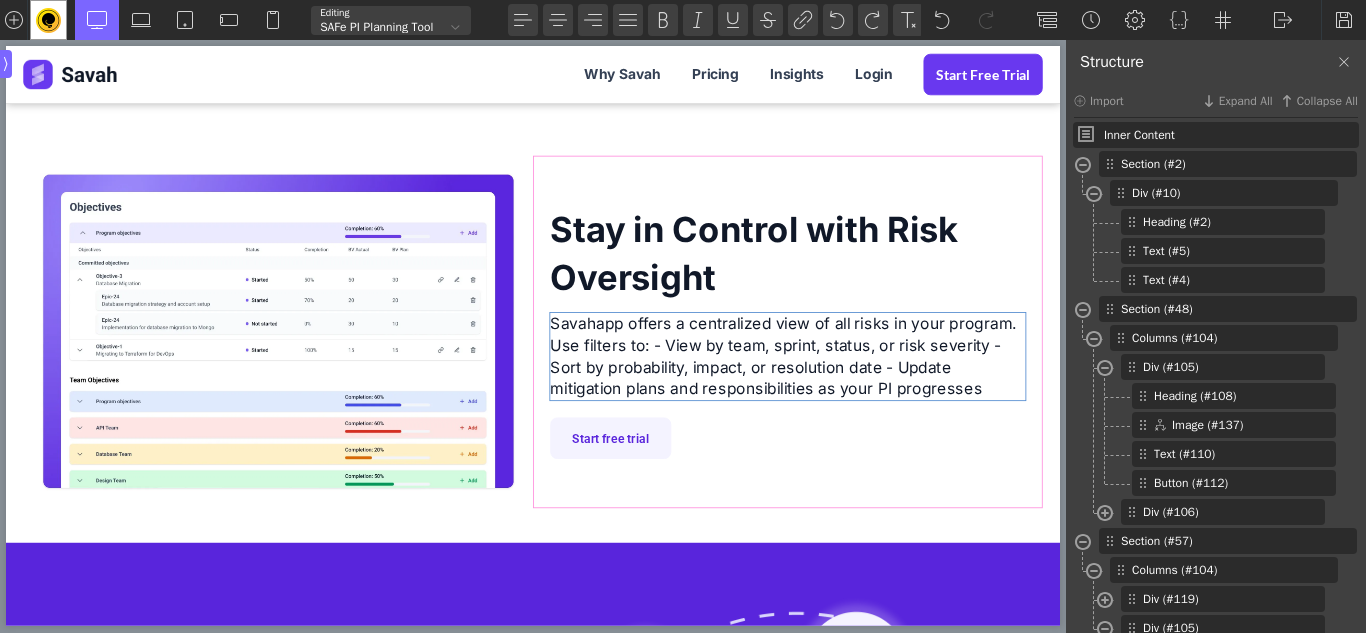 scroll, scrollTop: 2105, scrollLeft: 0, axis: vertical 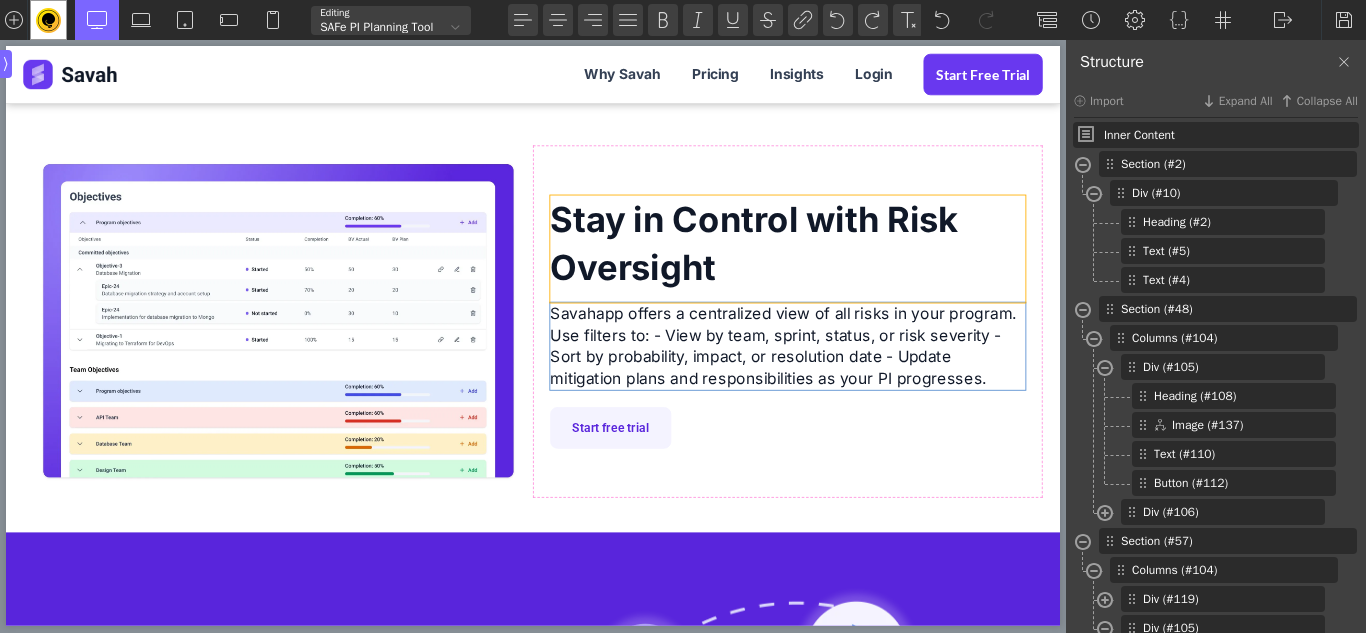 click on "Stay in Control with Risk Oversight Savahapp offers a centralized view of all risks in your program. Use filters to: - View by team, sprint, status, or risk severity - Sort by probability, impact, or resolution date - Update mitigation plans and responsibilities as your PI progresses. Start free trial" at bounding box center (911, 365) 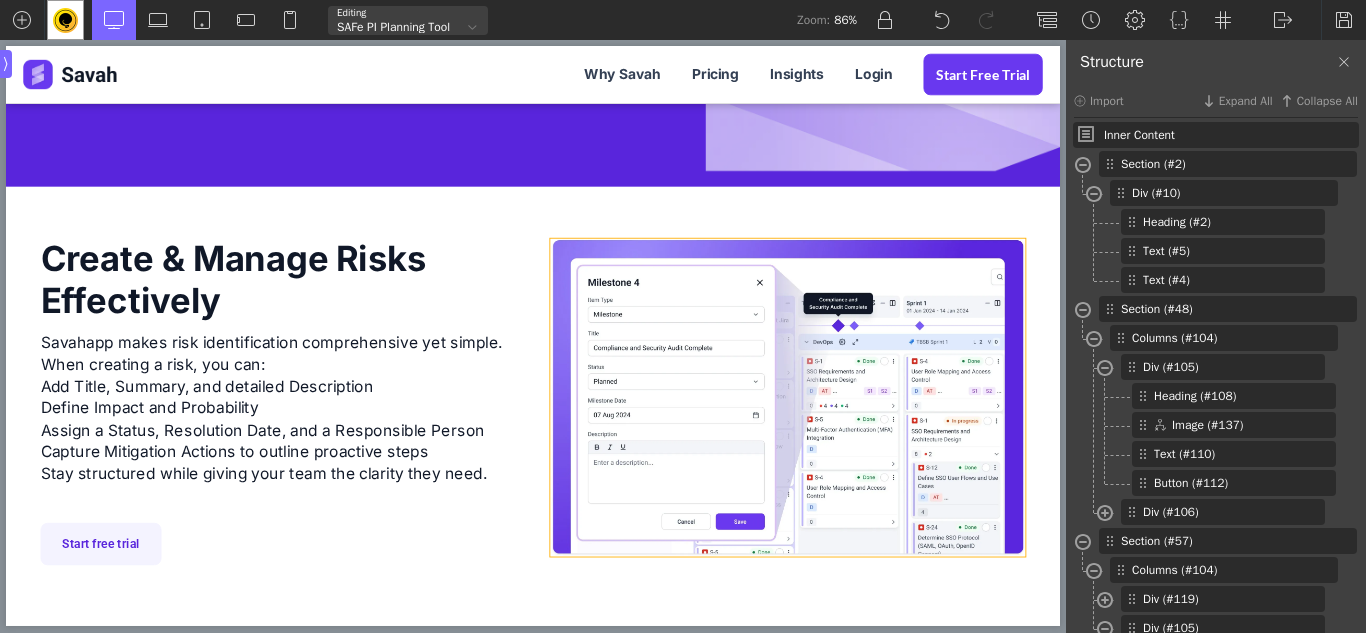 scroll, scrollTop: 556, scrollLeft: 0, axis: vertical 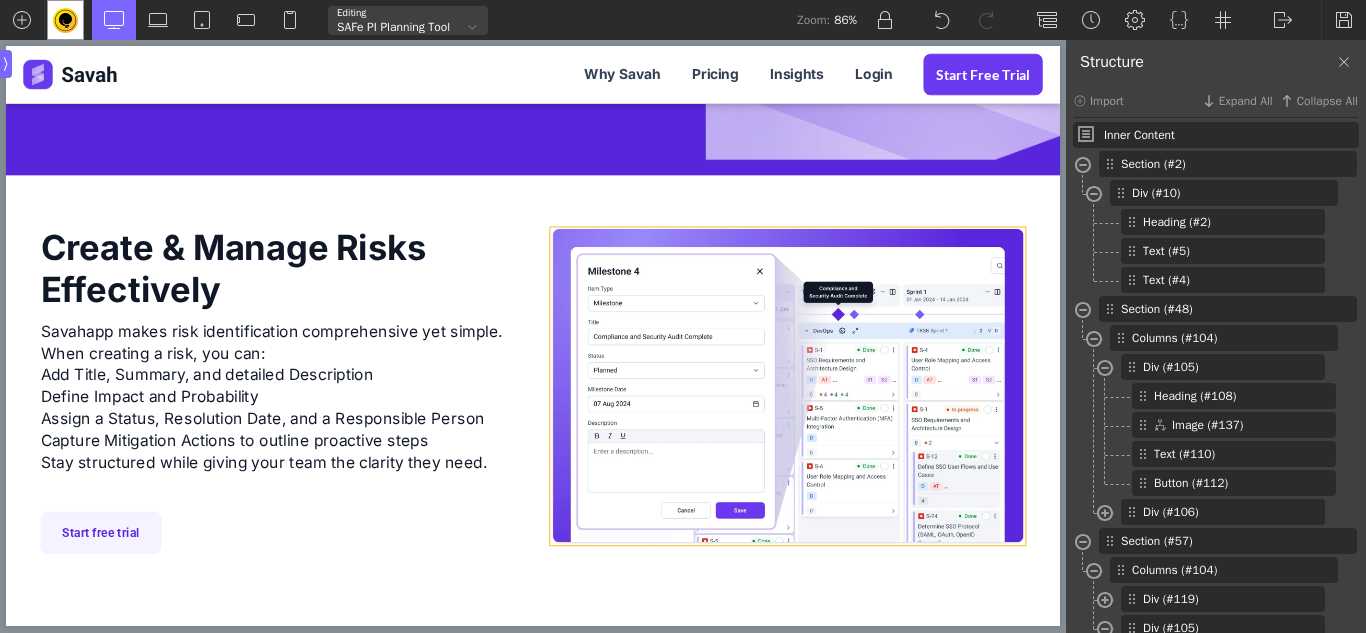 click at bounding box center (911, 440) 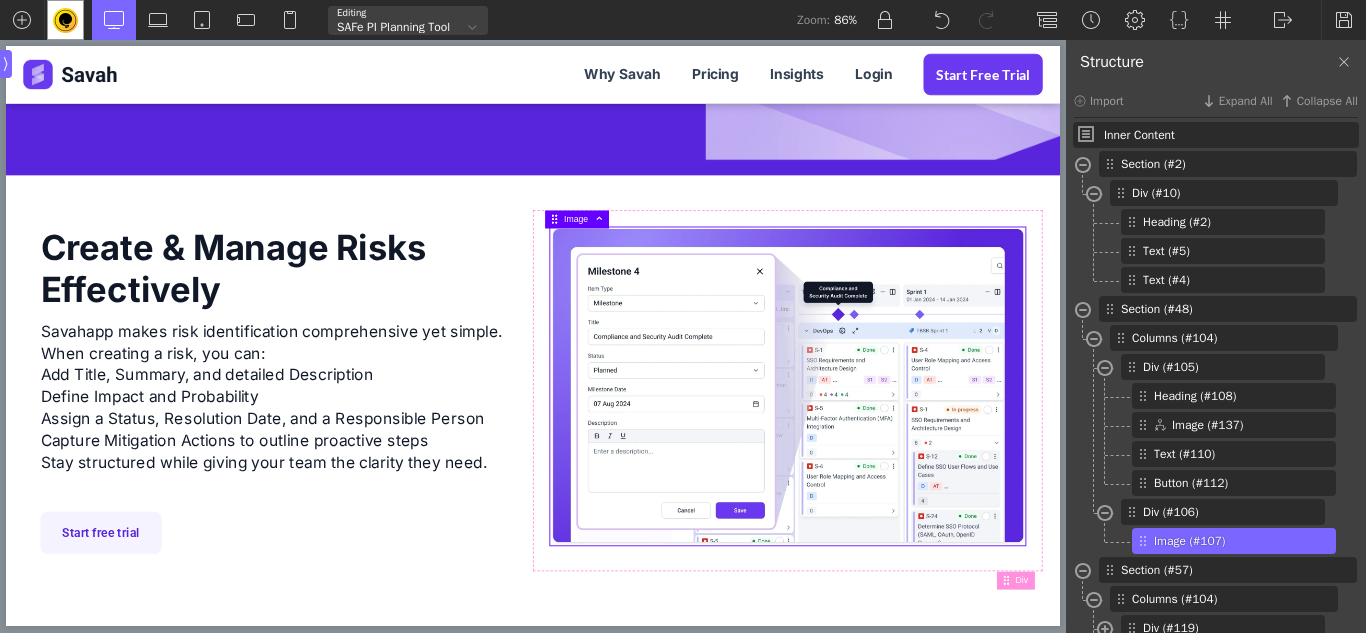 click at bounding box center [911, 440] 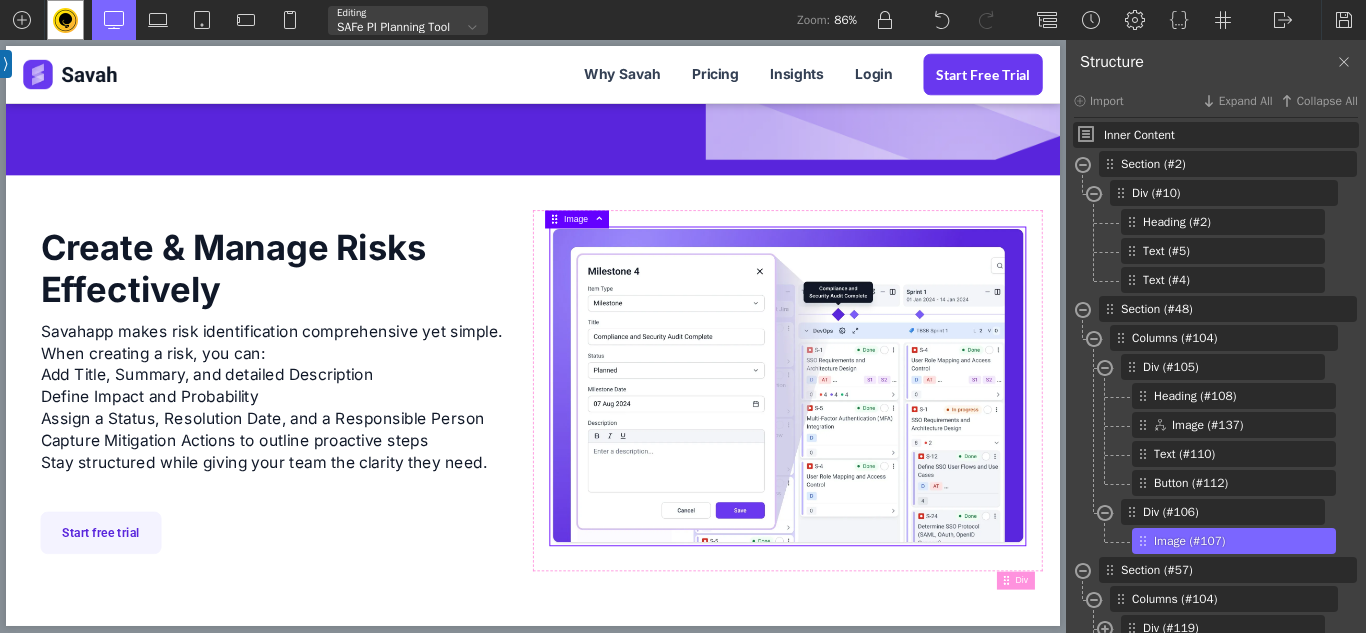 click at bounding box center [911, 440] 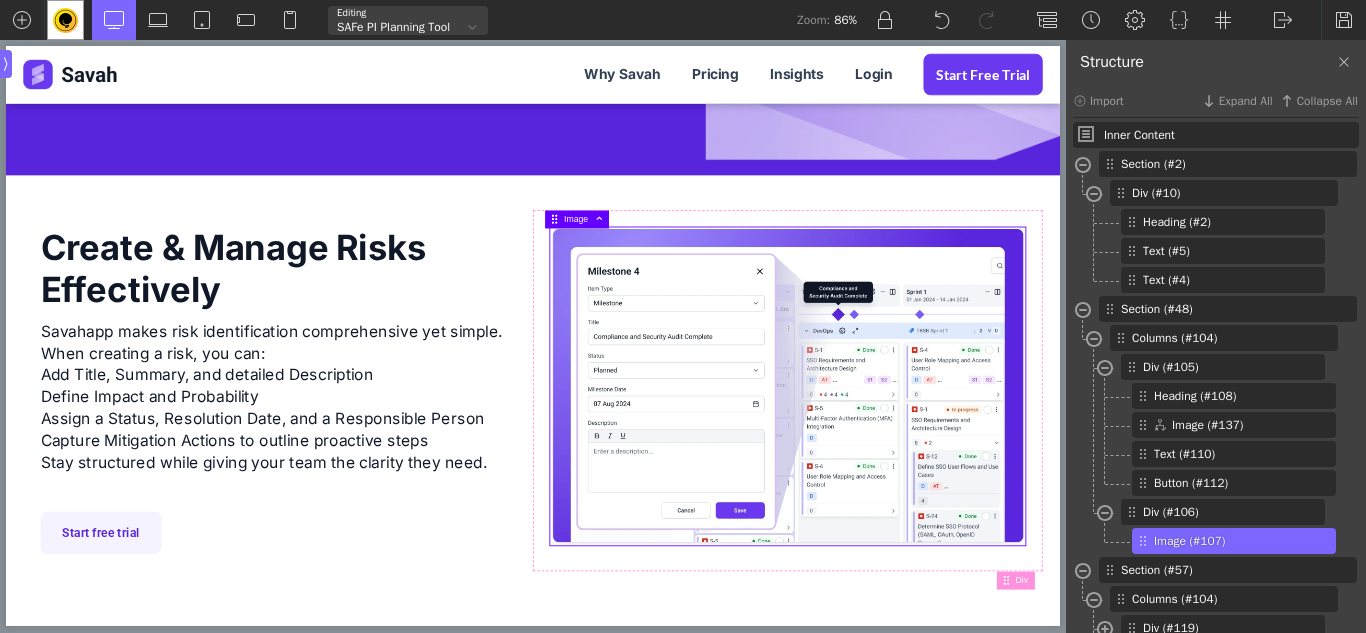 click at bounding box center [911, 440] 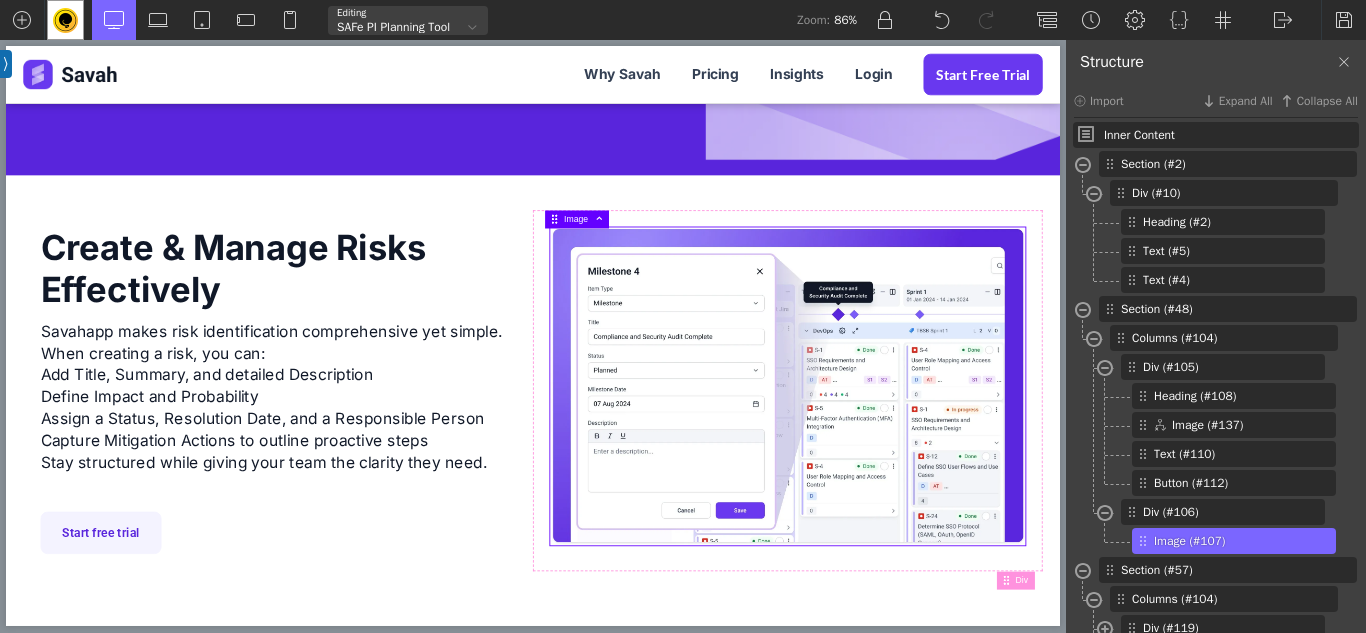 click on "Savahapp makes risk identification comprehensive yet simple. When creating a risk, you can: Add Title, Summary, and detailed Description Define Impact and Probability Assign a Status, Resolution Date, and a Responsible Person Capture Mitigation Actions to outline proactive steps Stay structured while giving your team the clarity they need." at bounding box center [313, 465] 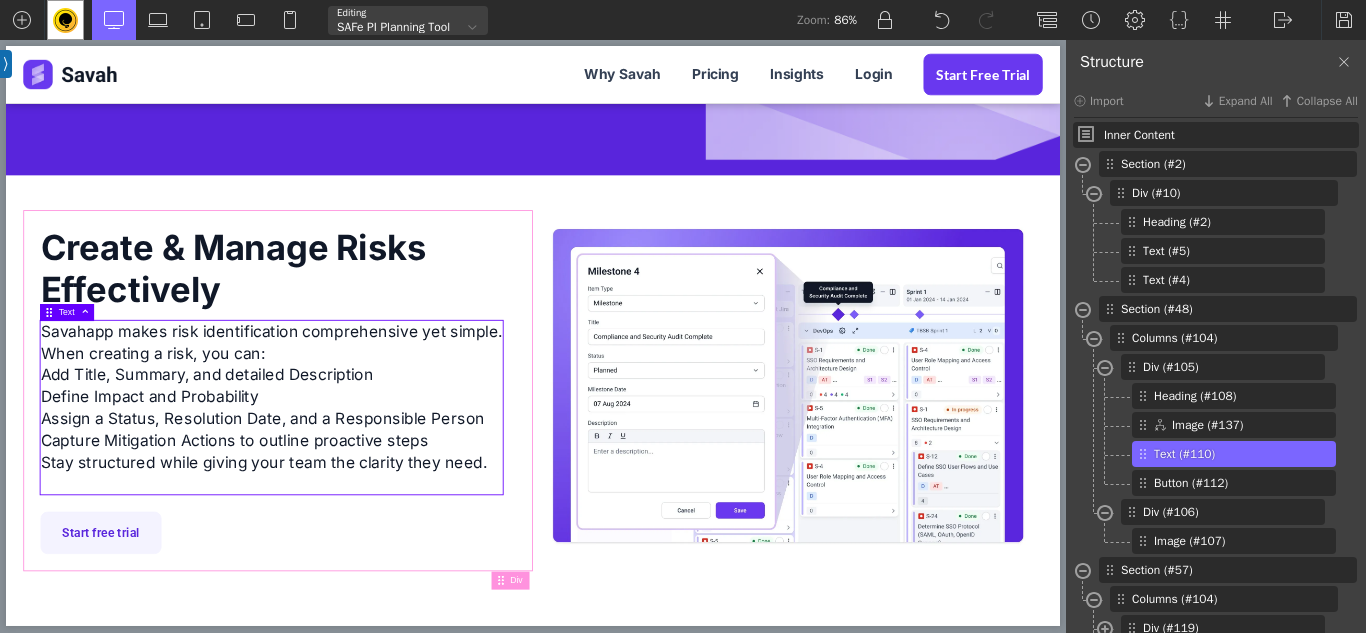 click at bounding box center (911, 440) 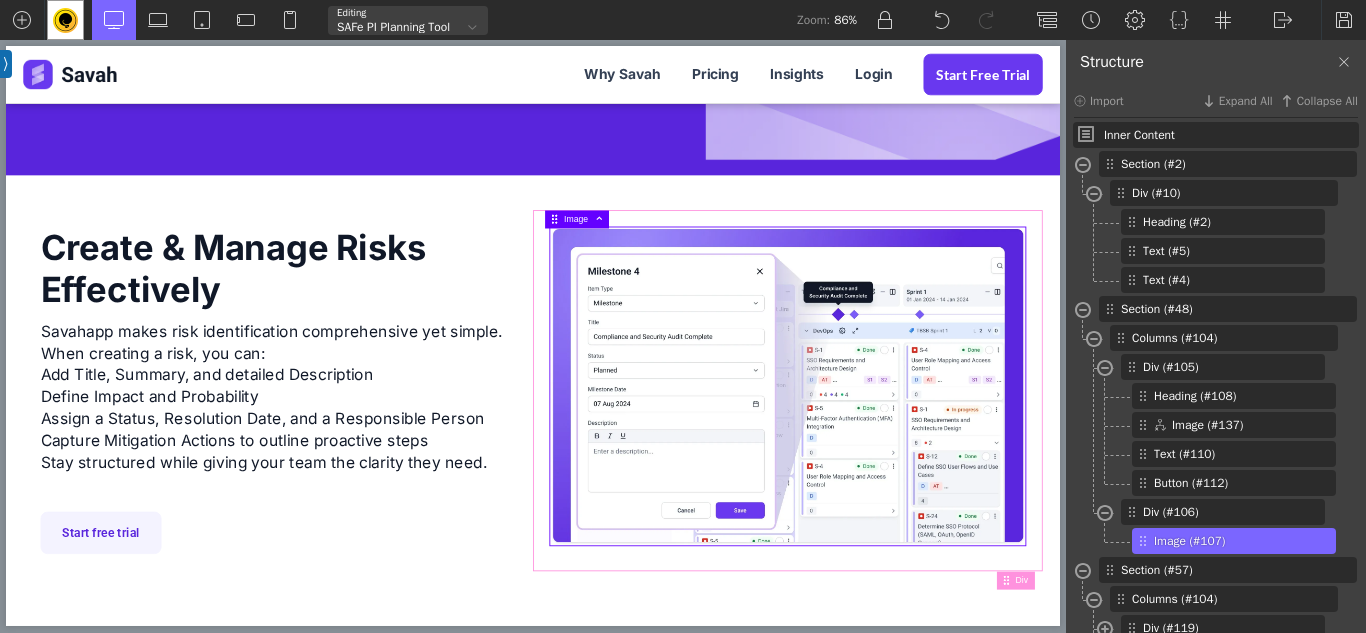 click at bounding box center [689, 245] 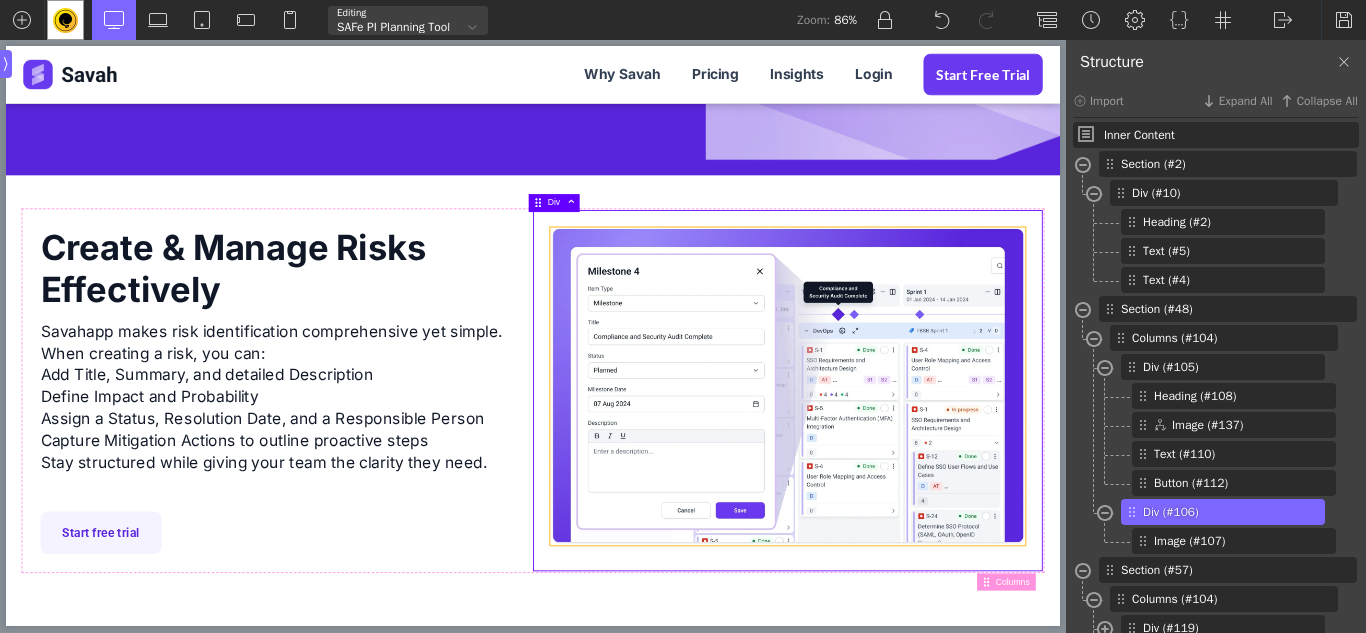 click at bounding box center [911, 440] 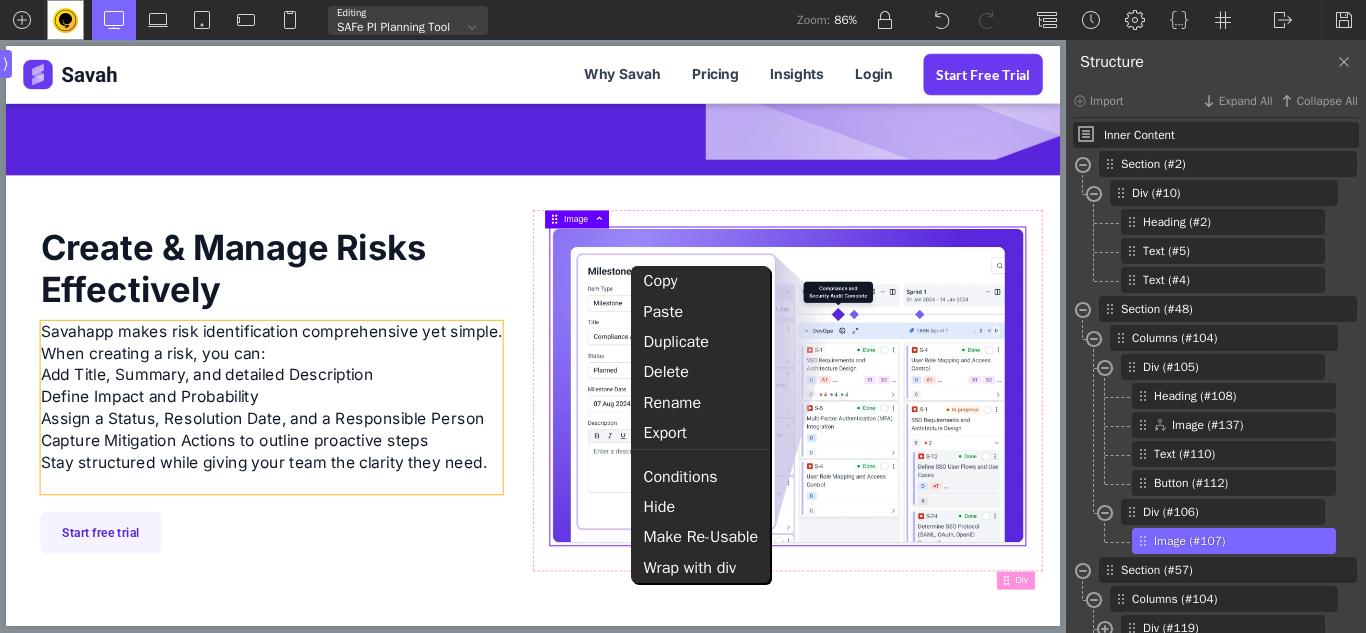 click on "Savahapp makes risk identification comprehensive yet simple. When creating a risk, you can: Add Title, Summary, and detailed Description Define Impact and Probability Assign a Status, Resolution Date, and a Responsible Person Capture Mitigation Actions to outline proactive steps Stay structured while giving your team the clarity they need." at bounding box center [313, 465] 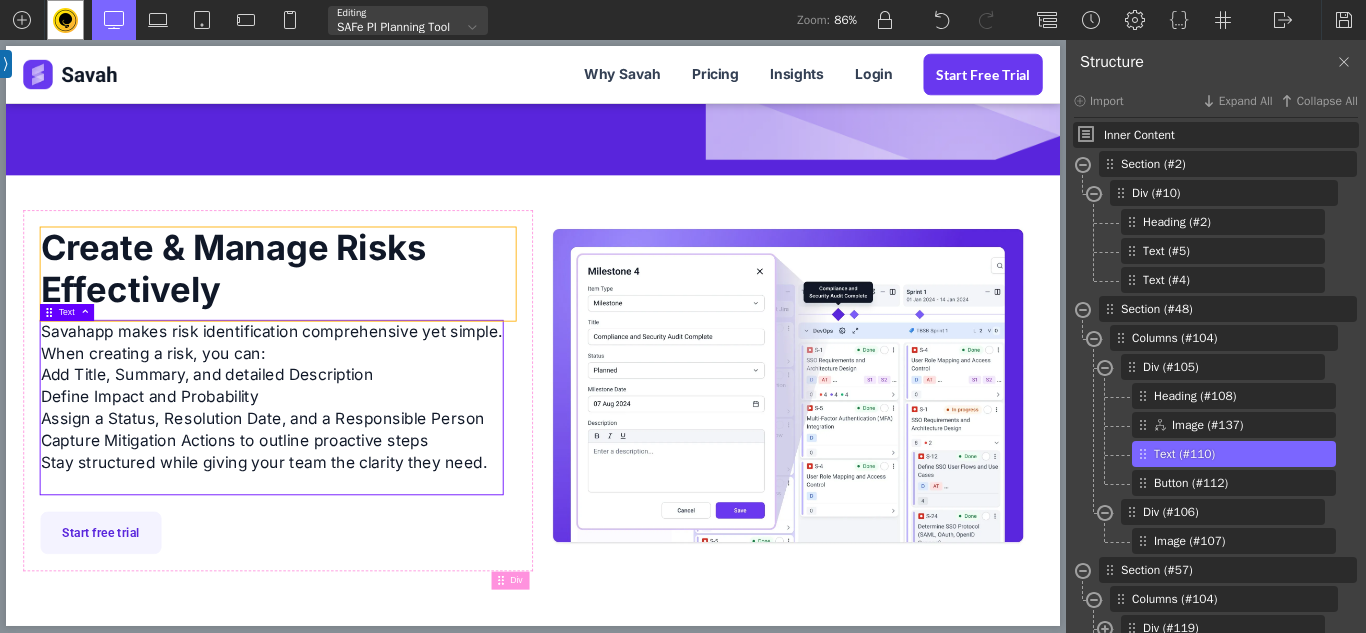 click on "Create & Manage Risks Effectively" at bounding box center [321, 310] 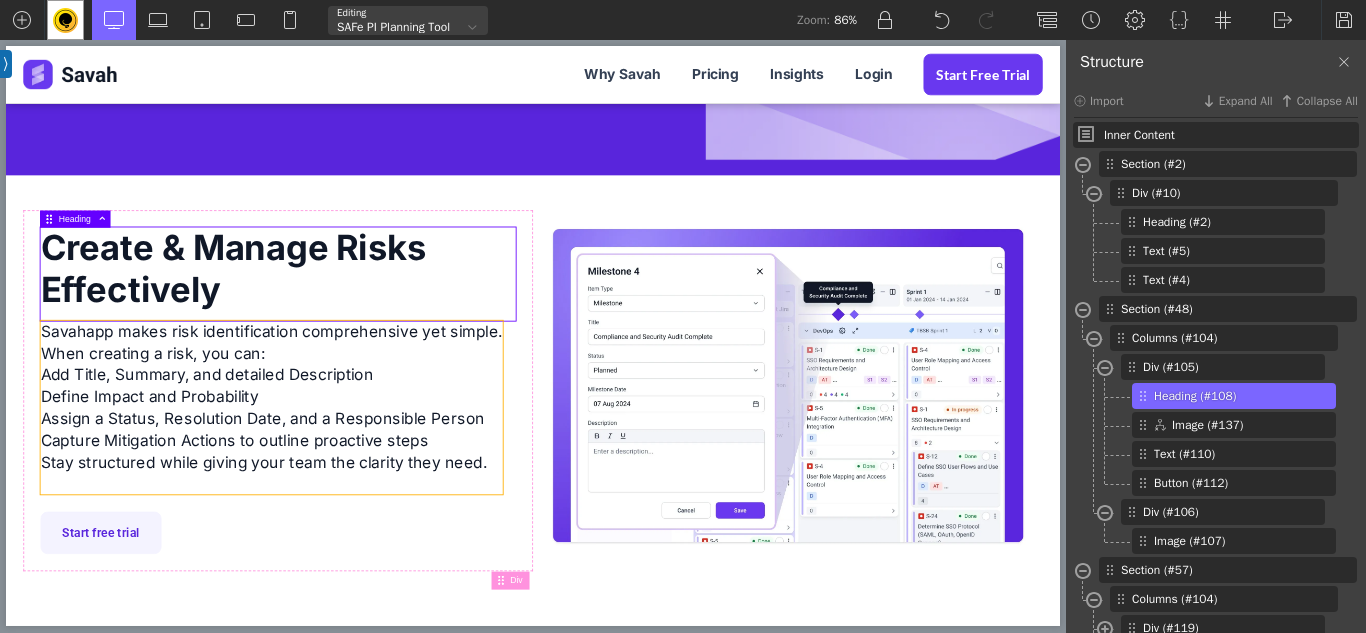 click on "Savahapp makes risk identification comprehensive yet simple. When creating a risk, you can: Add Title, Summary, and detailed Description Define Impact and Probability Assign a Status, Resolution Date, and a Responsible Person Capture Mitigation Actions to outline proactive steps Stay structured while giving your team the clarity they need." at bounding box center (313, 465) 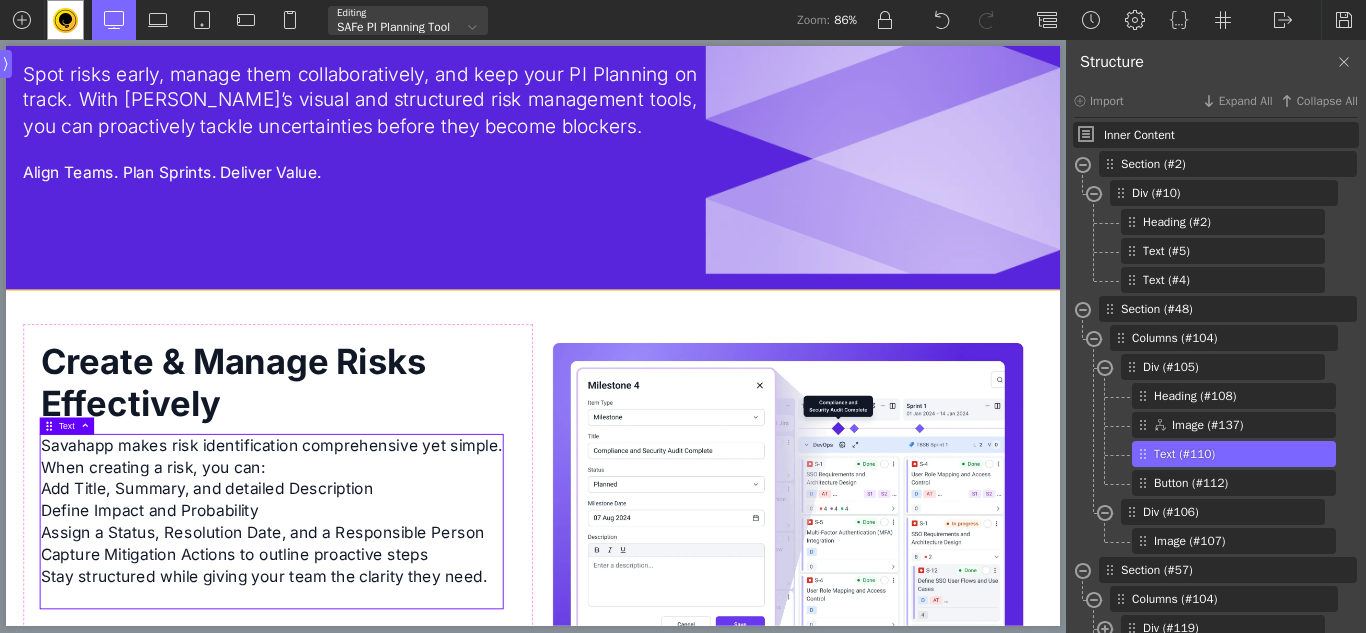 scroll, scrollTop: 256, scrollLeft: 0, axis: vertical 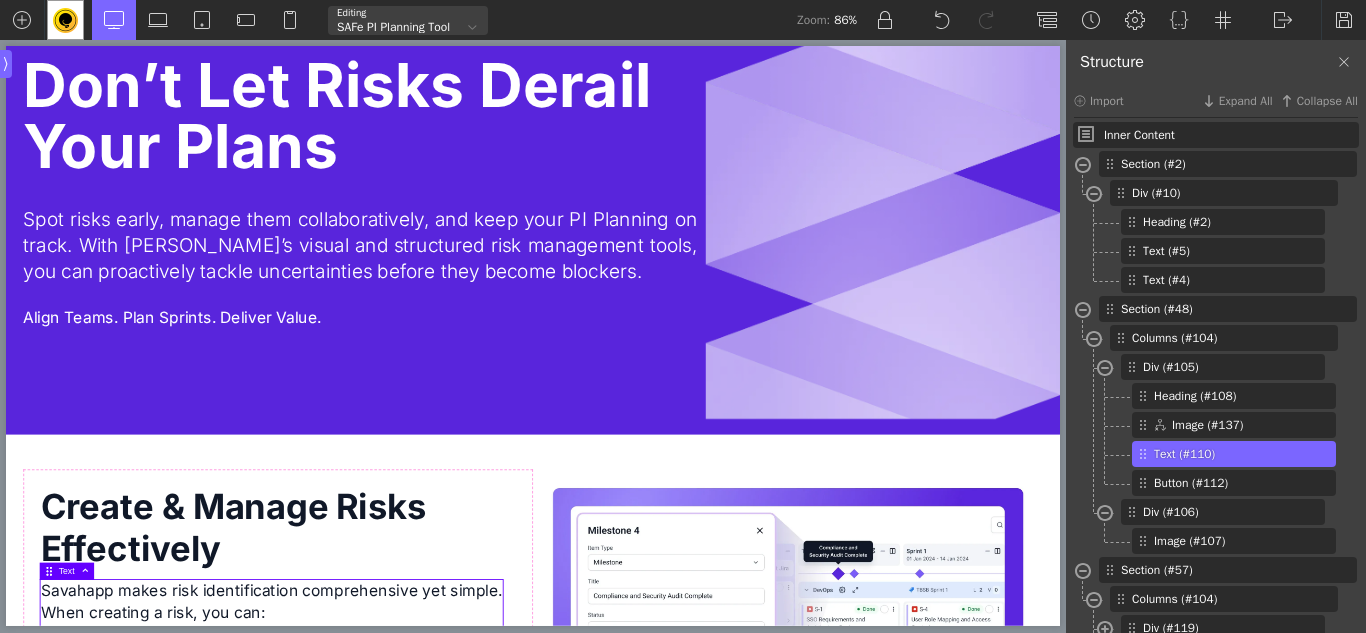 click at bounding box center (472, 27) 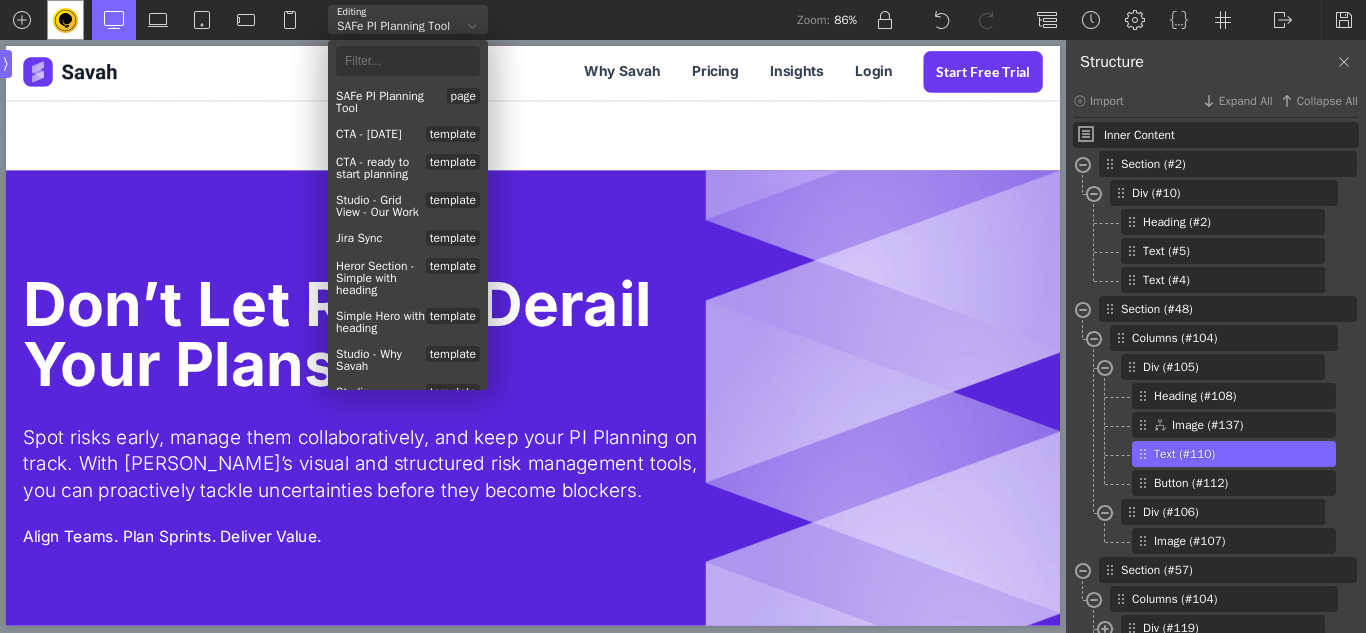 scroll, scrollTop: 0, scrollLeft: 0, axis: both 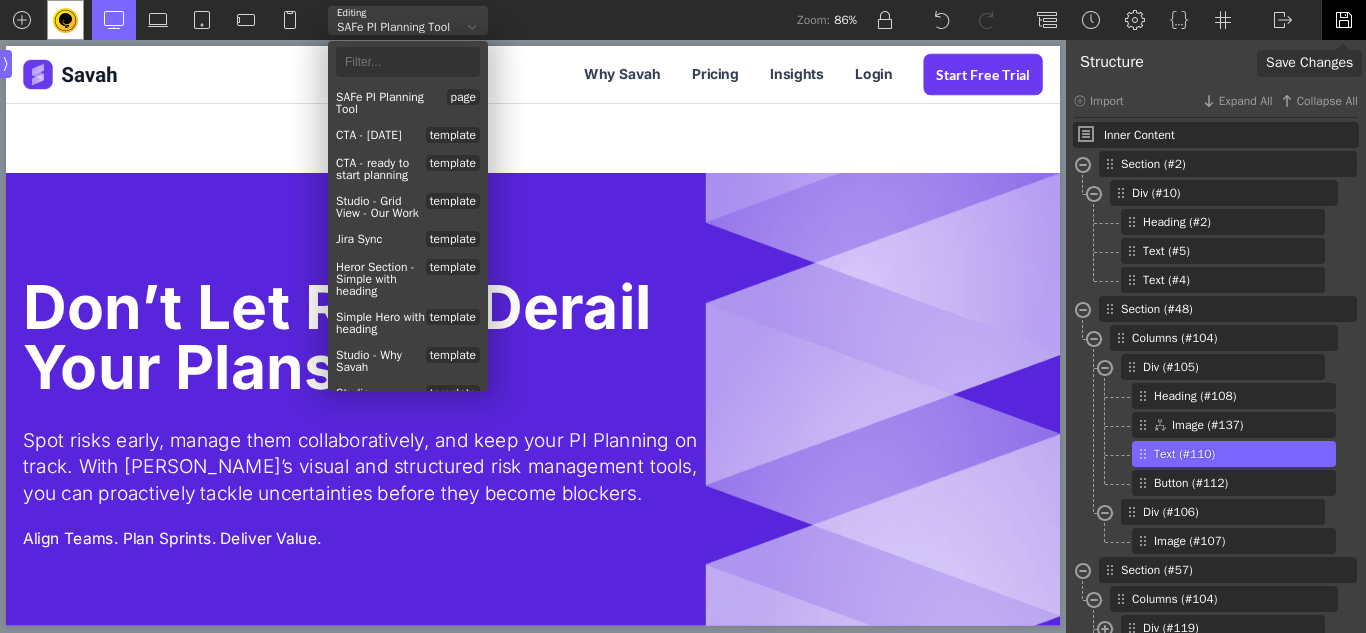 click at bounding box center [1344, 20] 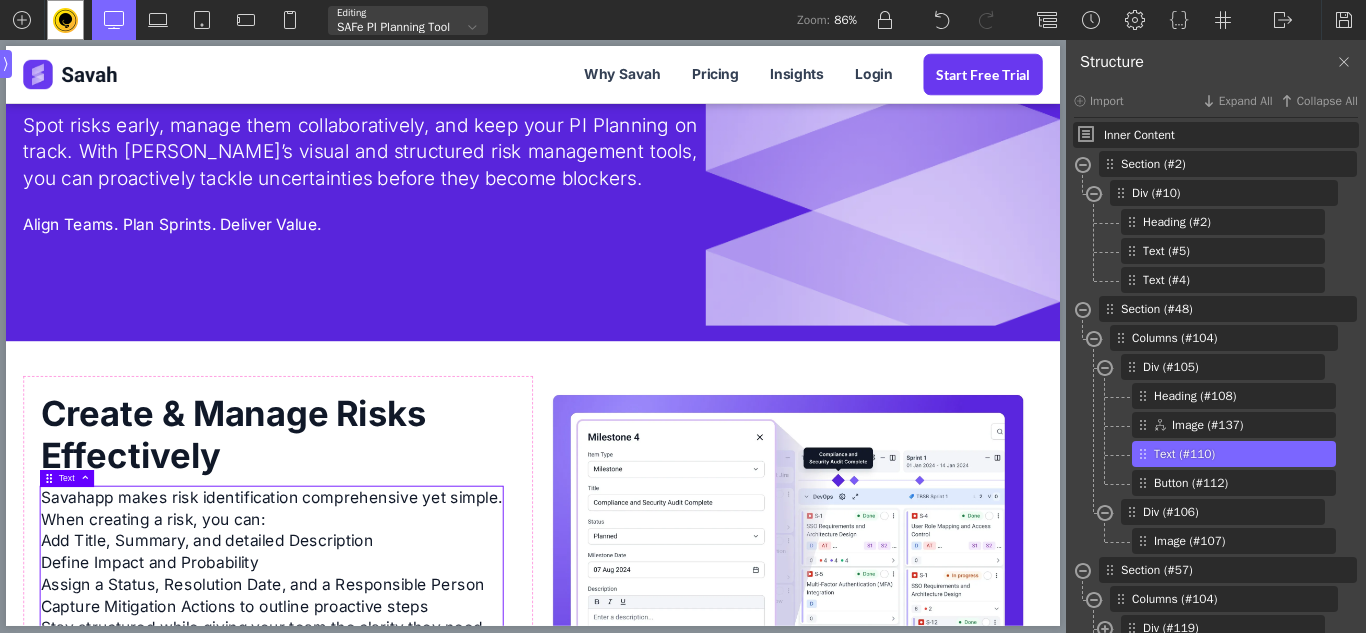 scroll, scrollTop: 0, scrollLeft: 0, axis: both 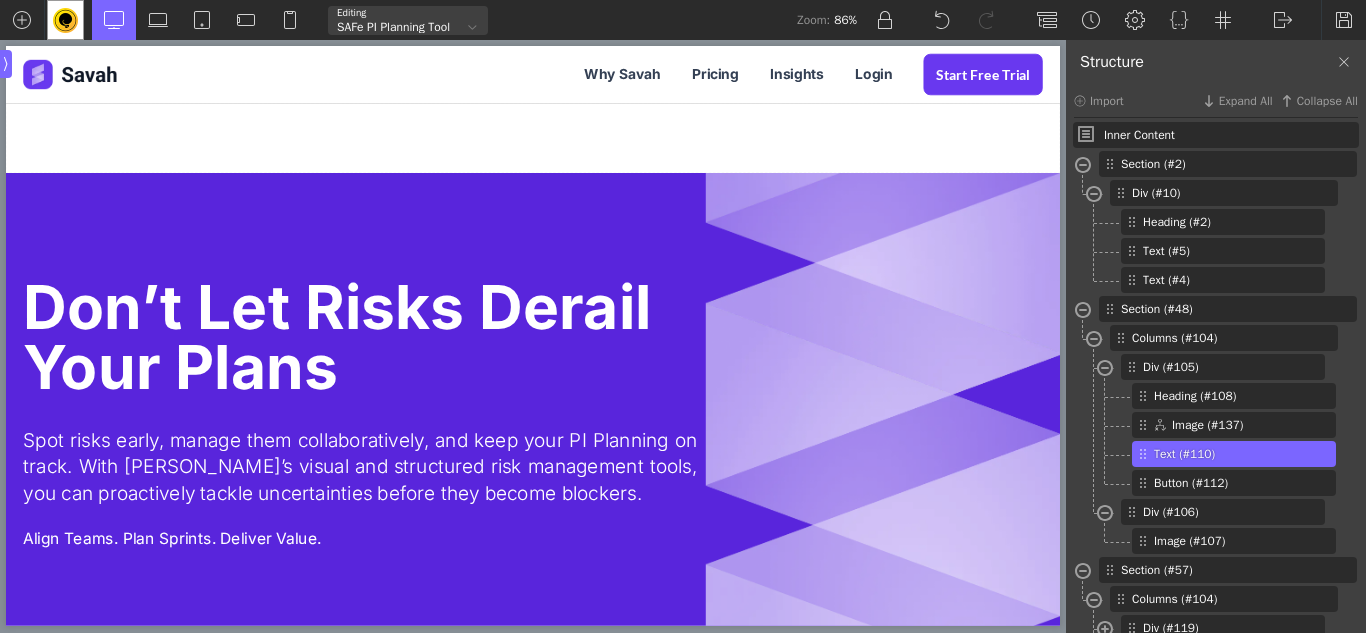 drag, startPoint x: 482, startPoint y: 77, endPoint x: 575, endPoint y: 60, distance: 94.54099 